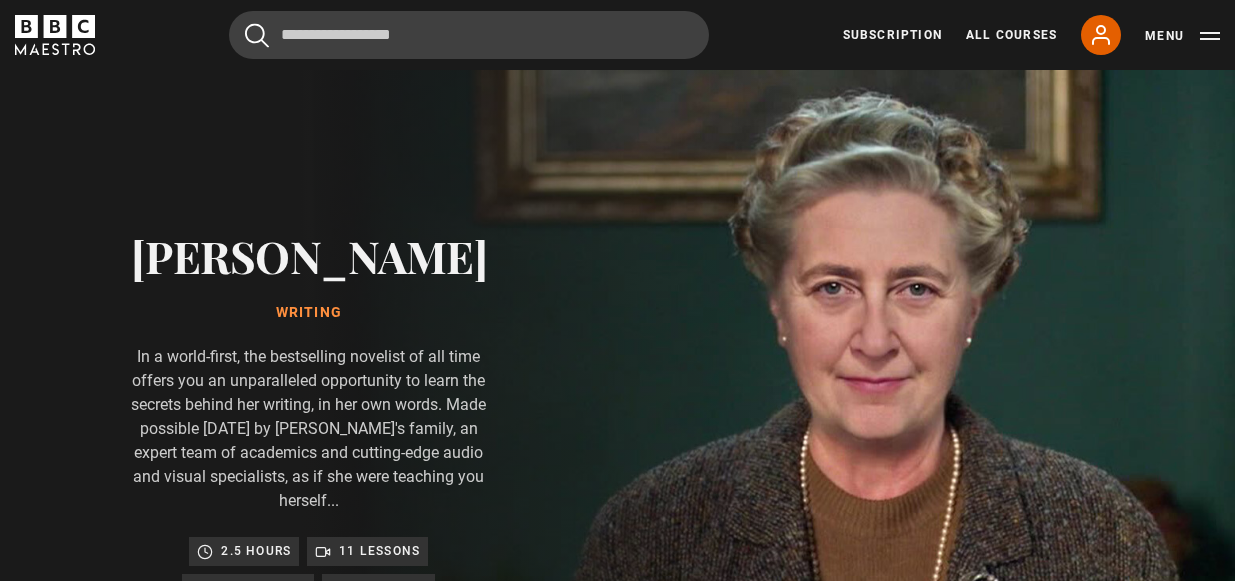 scroll, scrollTop: 900, scrollLeft: 0, axis: vertical 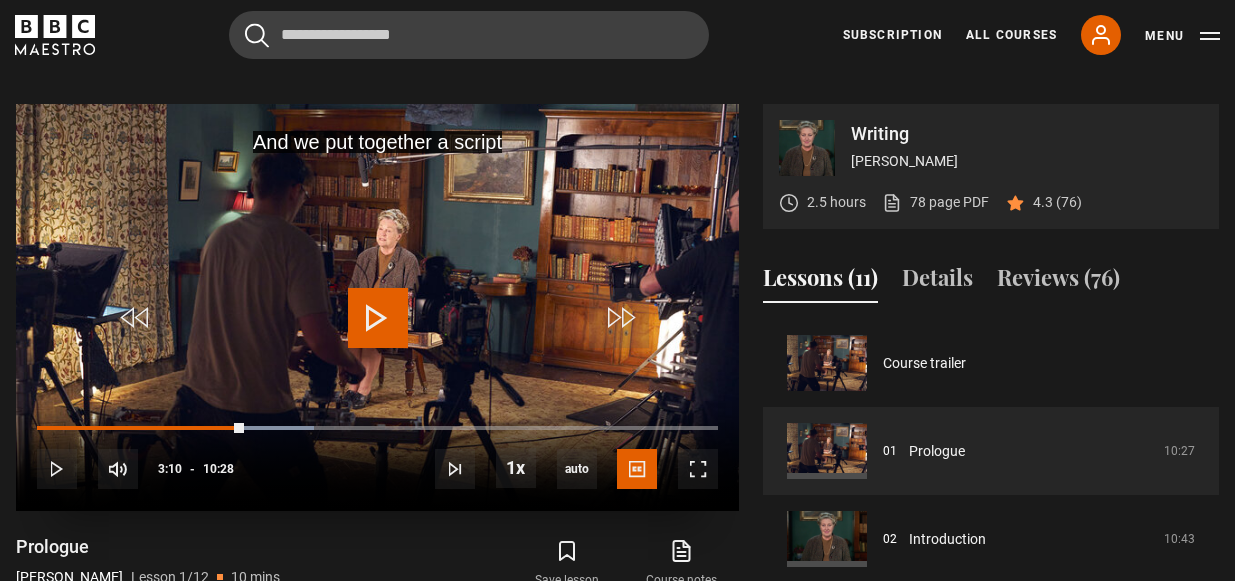 click at bounding box center (378, 318) 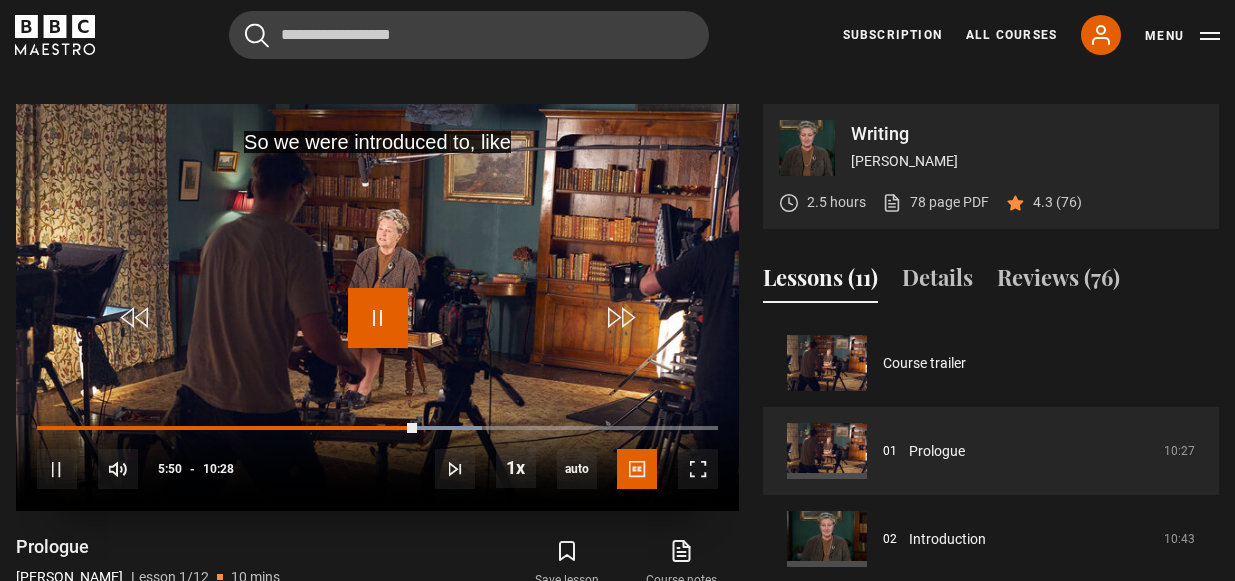 click at bounding box center (378, 318) 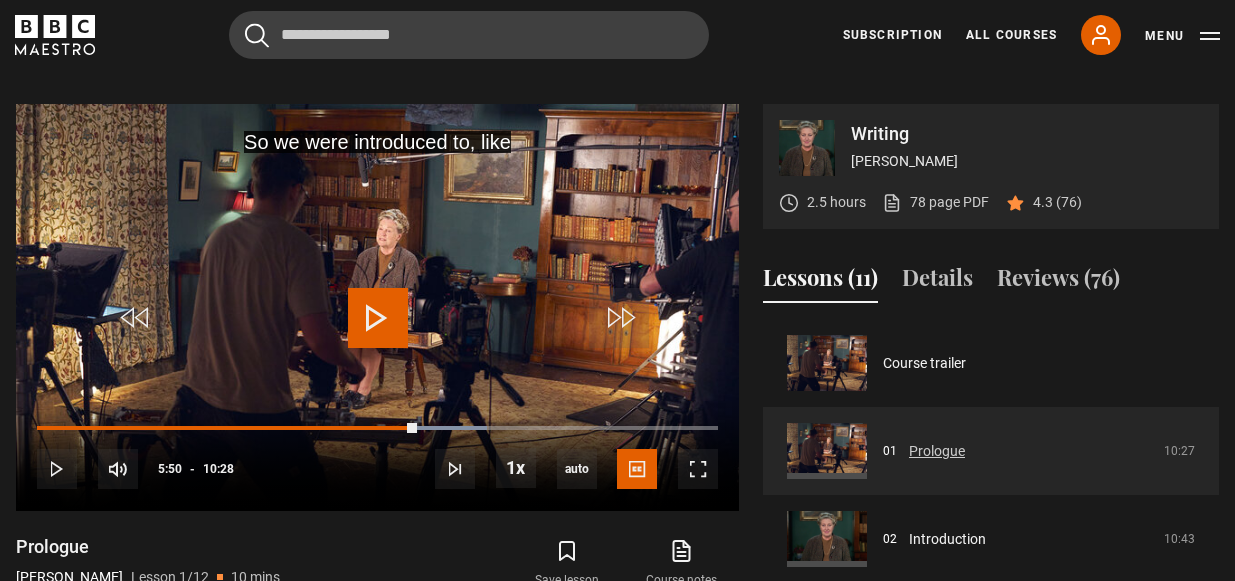 scroll, scrollTop: 97, scrollLeft: 0, axis: vertical 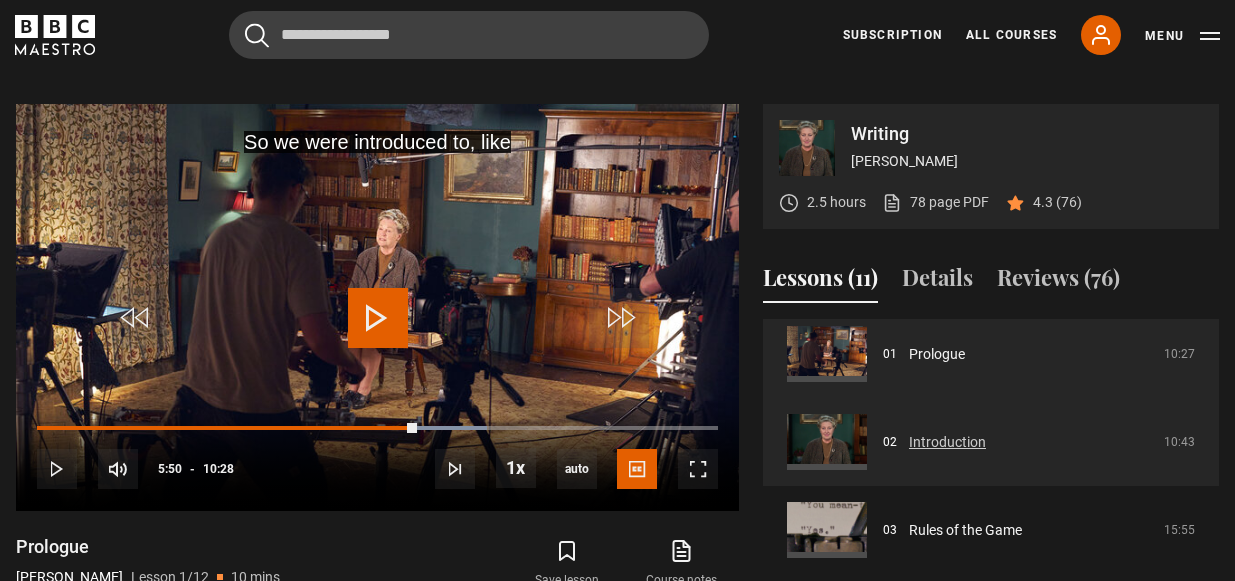 click on "Introduction" at bounding box center [947, 442] 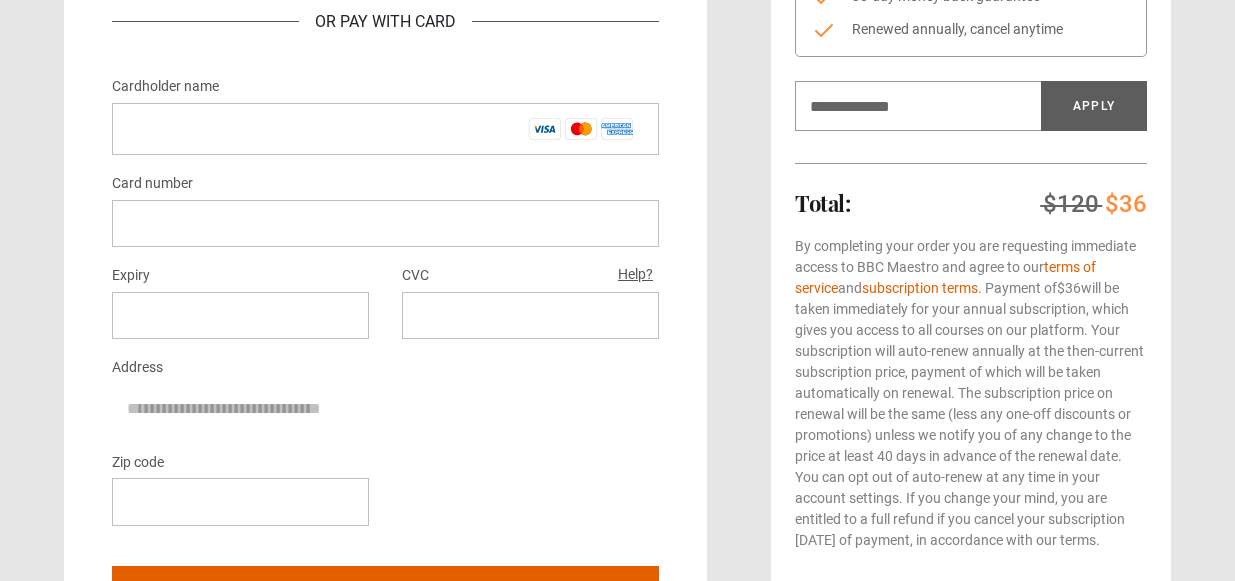 scroll, scrollTop: 376, scrollLeft: 0, axis: vertical 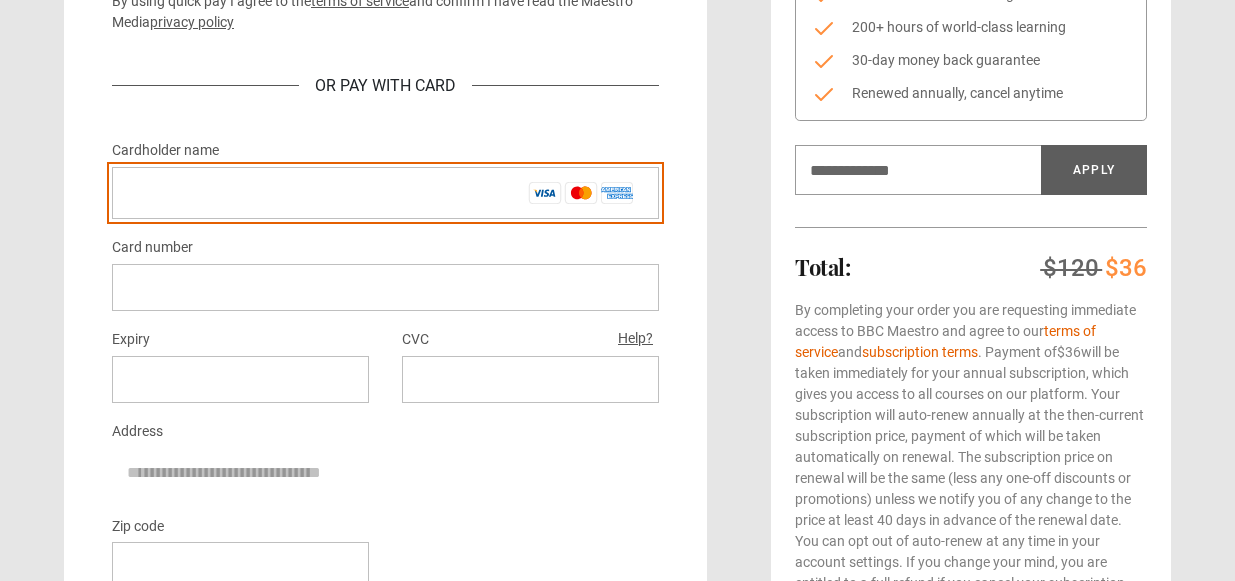click on "Cardholder name  *" at bounding box center [385, 193] 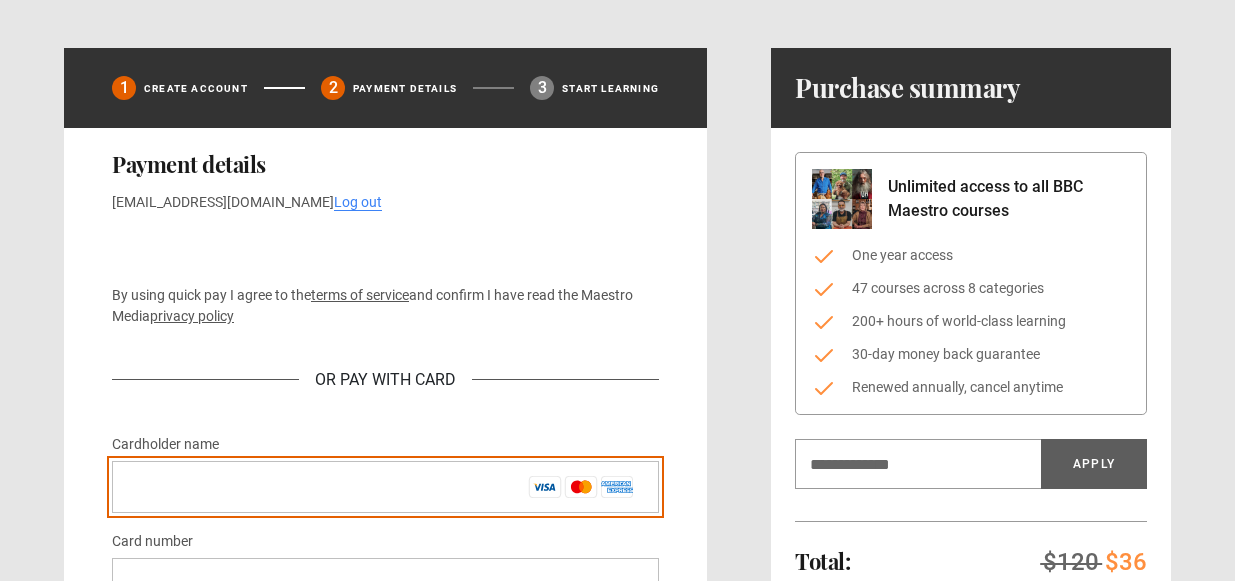 scroll, scrollTop: 80, scrollLeft: 0, axis: vertical 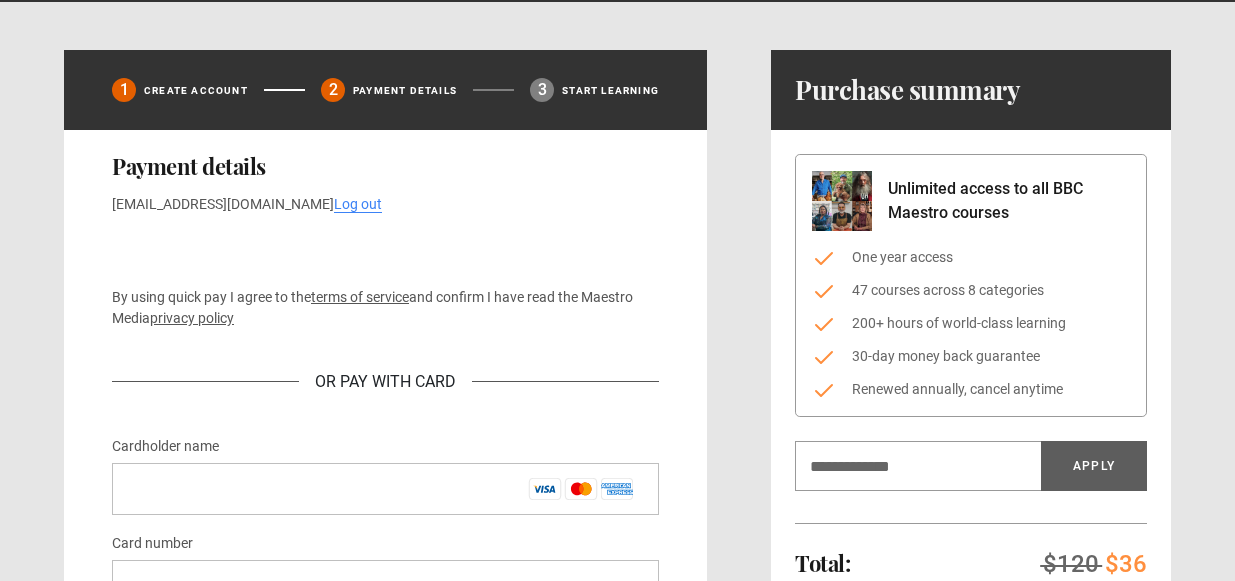 click on "Payment details
[EMAIL_ADDRESS][DOMAIN_NAME]
Log out
By using quick pay I agree to the
terms of service
and confirm I have read the Maestro Media
privacy policy
Or Pay With Card
Cardholder name  *
Card number
Expiry
CVC
Help?
Address
Zip code
Pay $36 now" at bounding box center [385, 569] 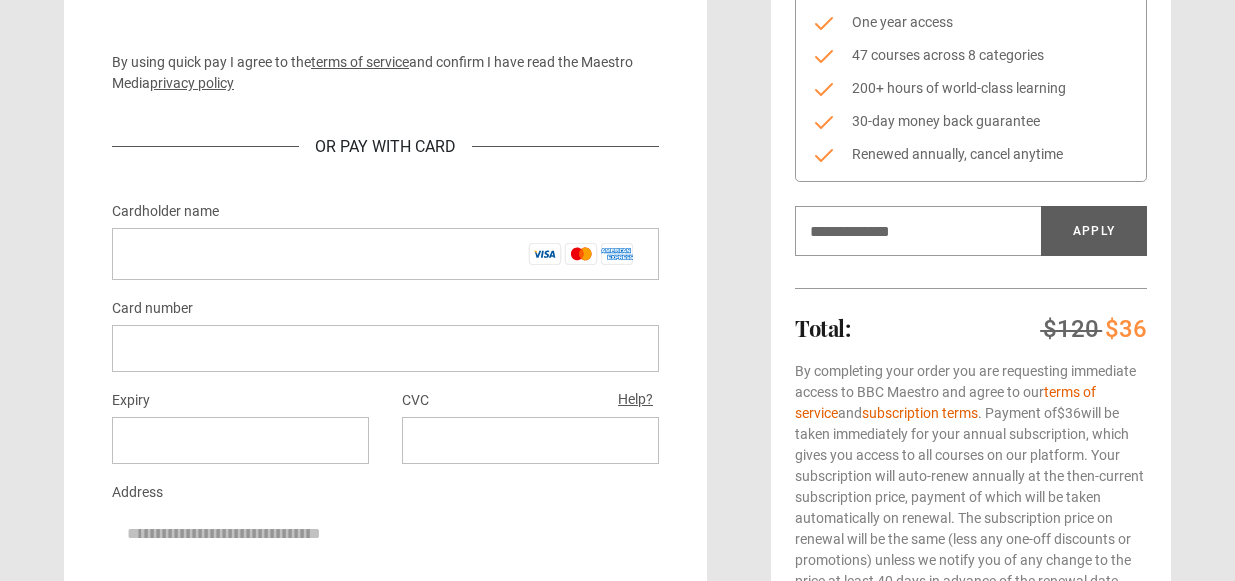 scroll, scrollTop: 310, scrollLeft: 0, axis: vertical 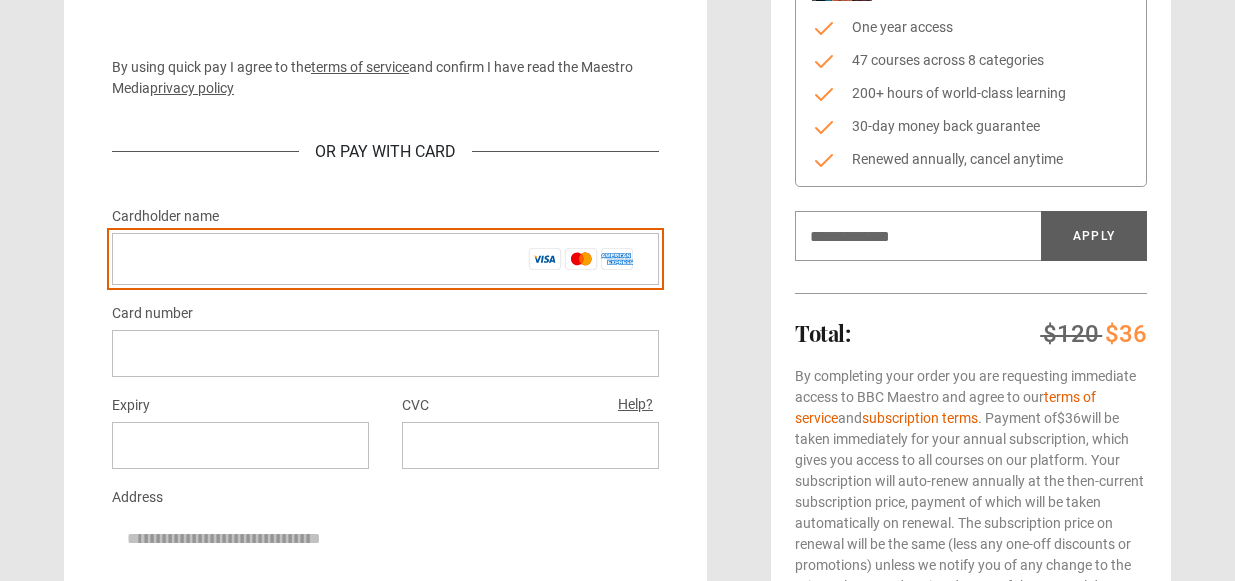 click on "Cardholder name  *" at bounding box center [385, 259] 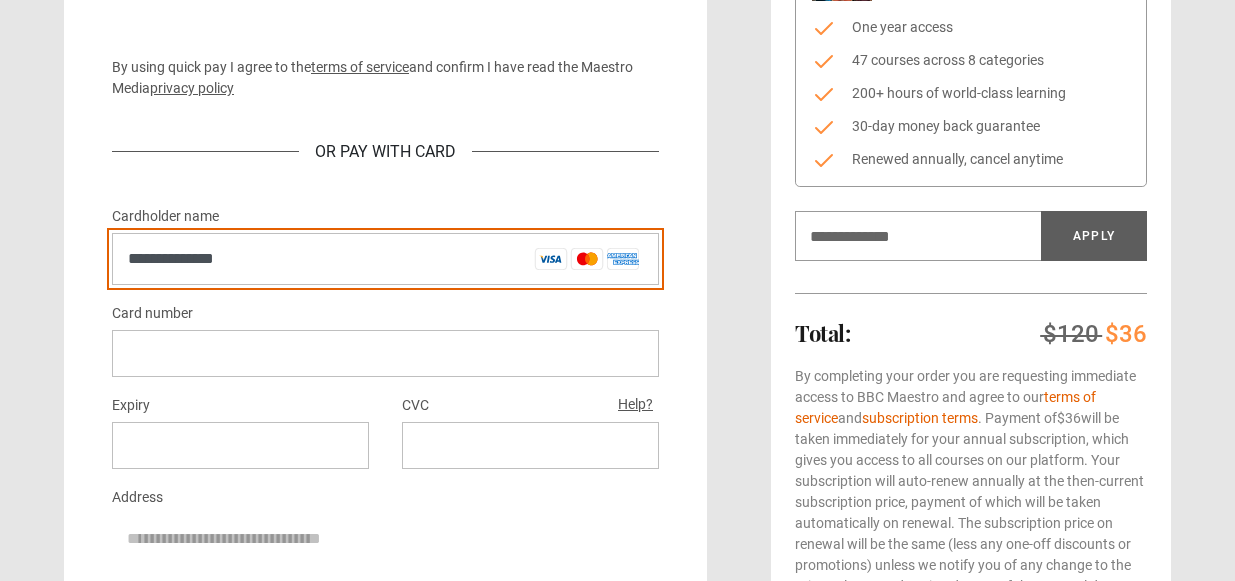 type on "**********" 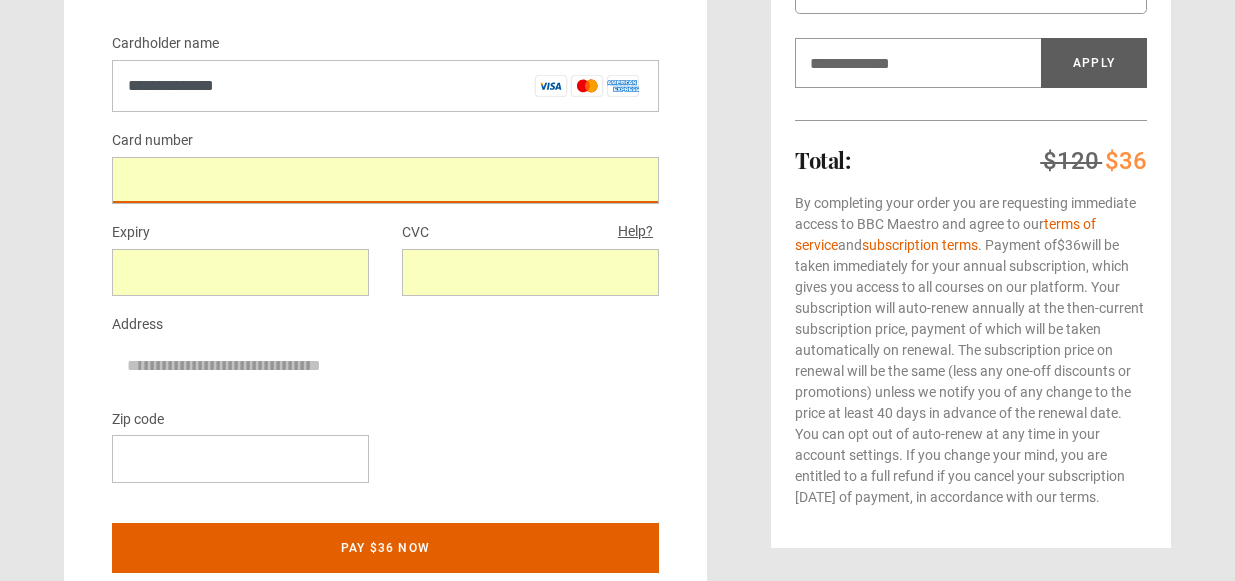 scroll, scrollTop: 507, scrollLeft: 0, axis: vertical 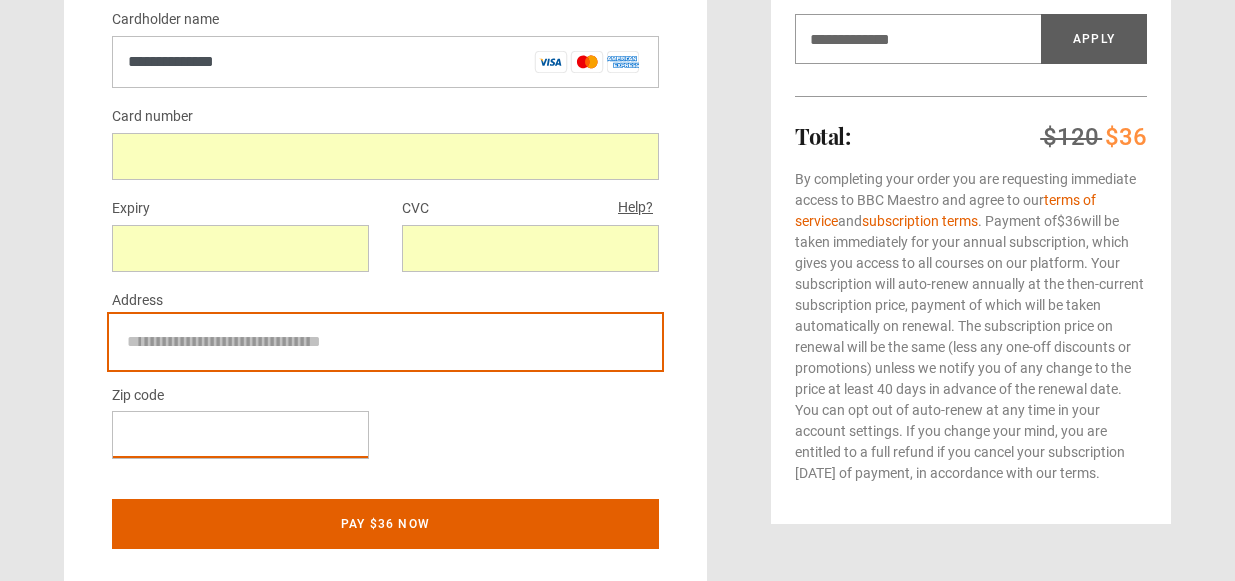 click on "Address" at bounding box center (385, 342) 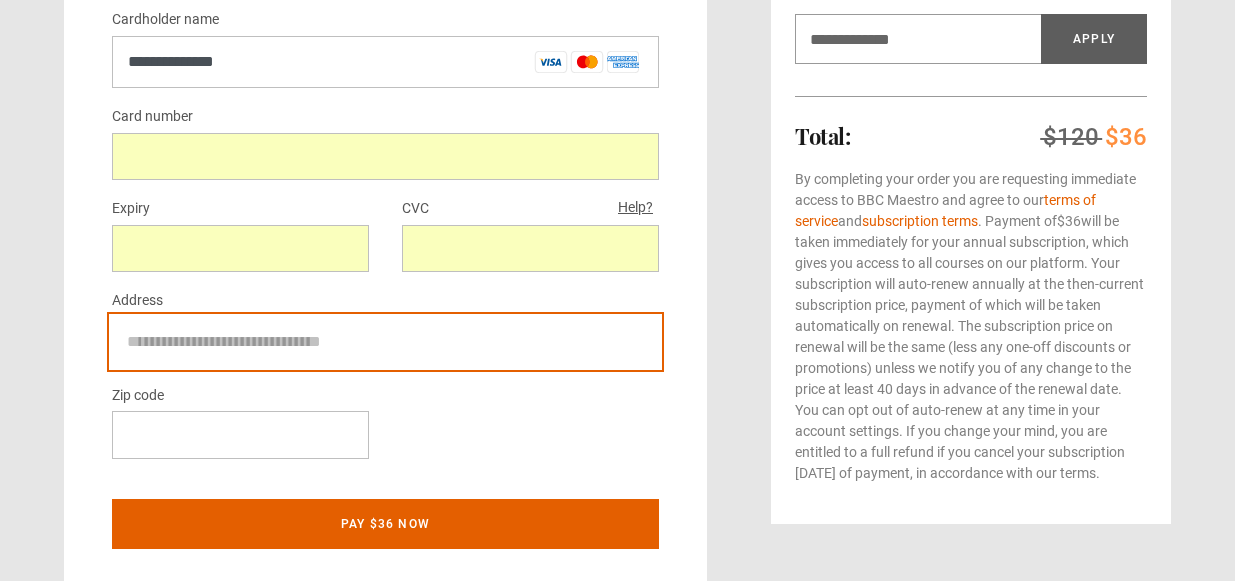 type on "**********" 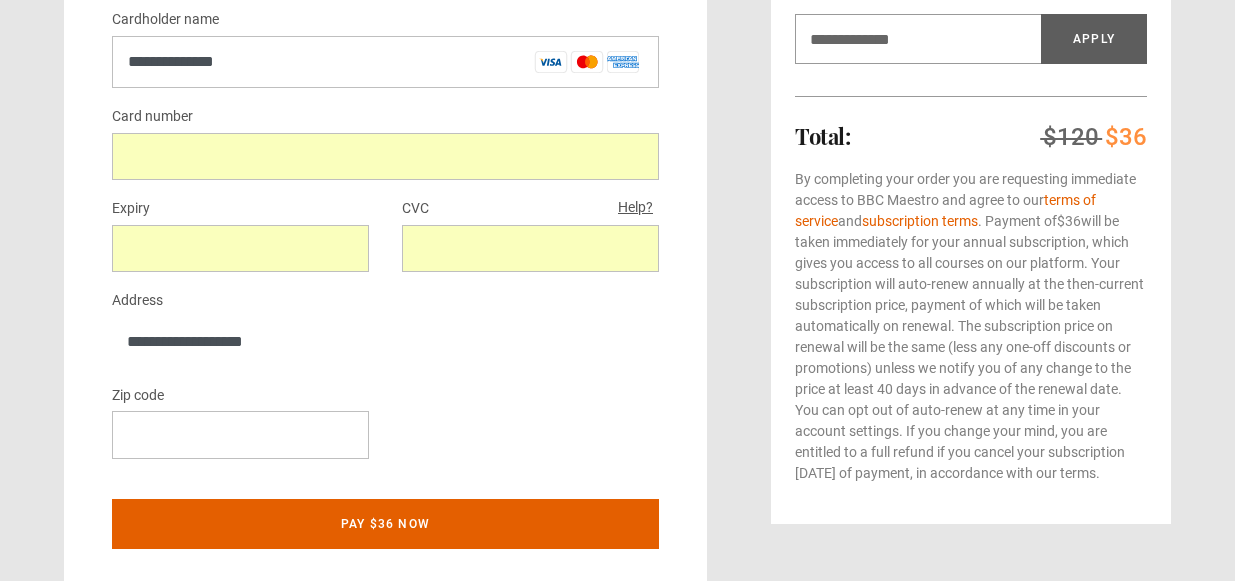 type on "*" 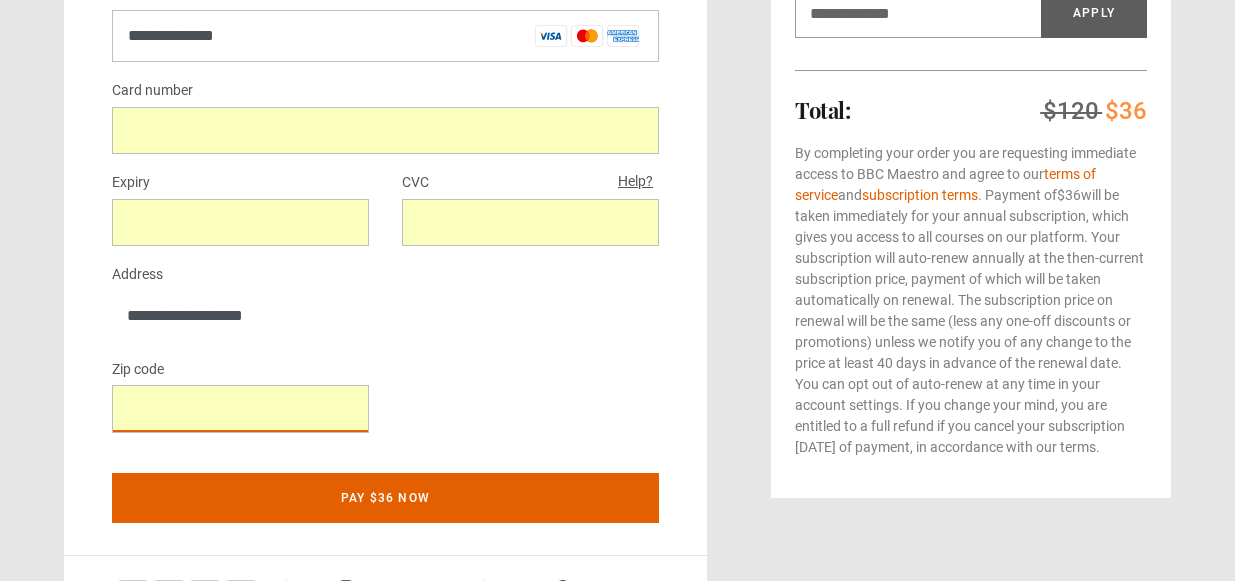 scroll, scrollTop: 536, scrollLeft: 0, axis: vertical 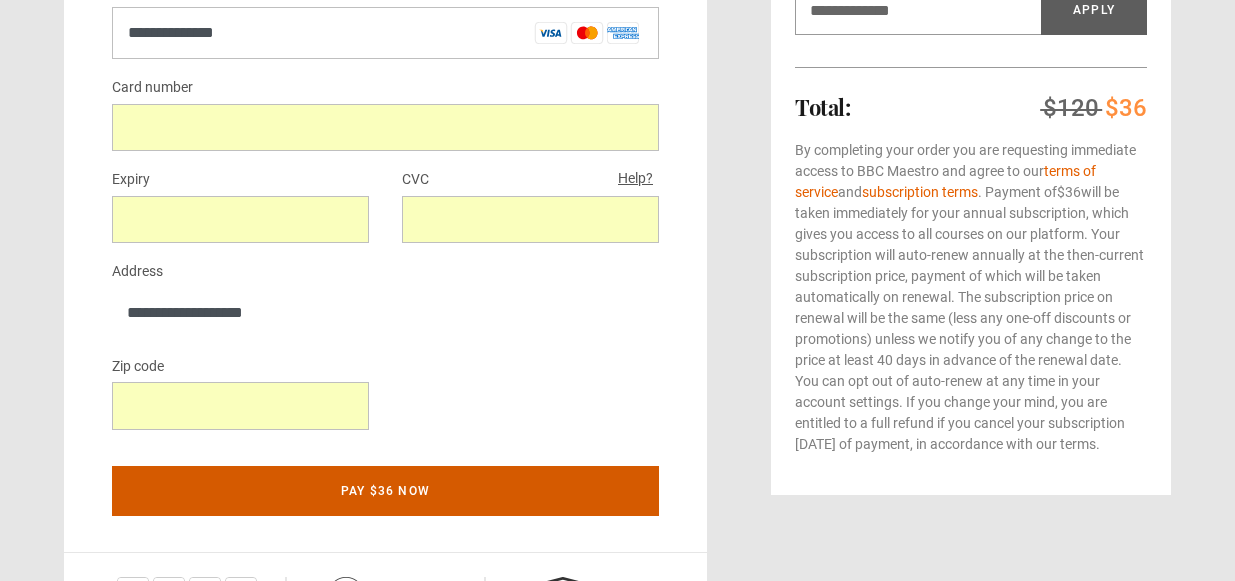 click on "Pay $36 now" at bounding box center (385, 491) 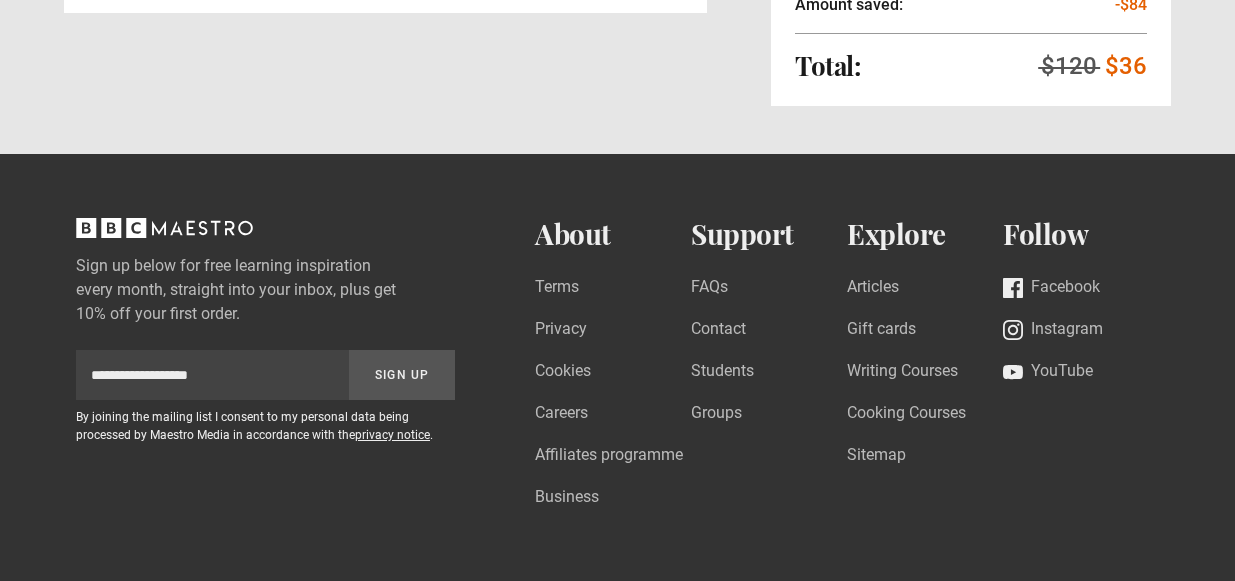 scroll, scrollTop: 210, scrollLeft: 0, axis: vertical 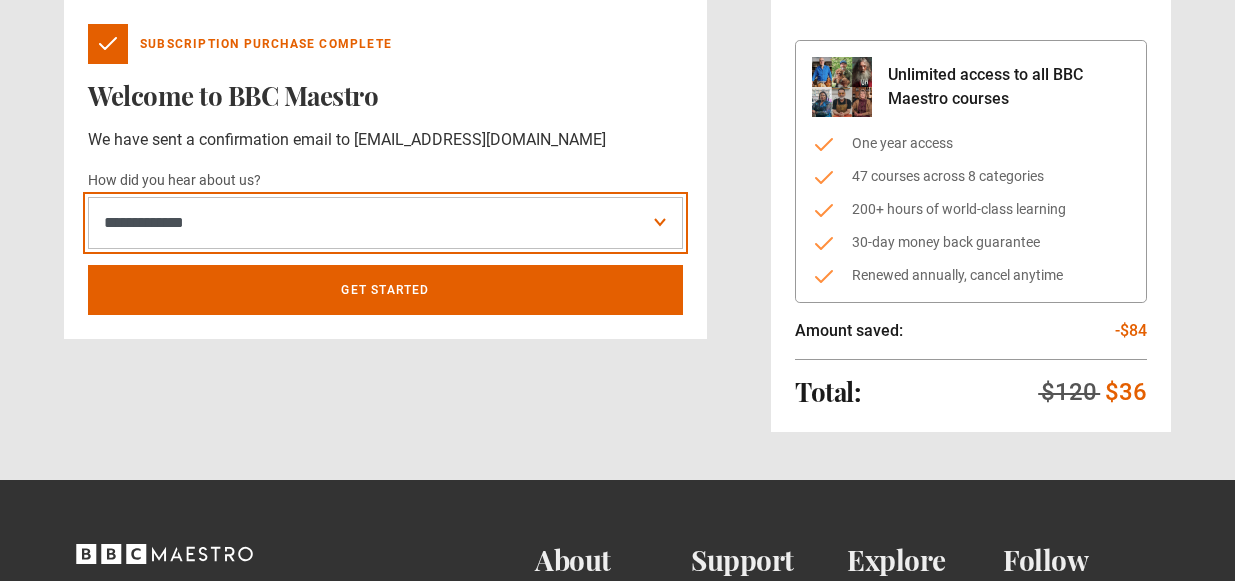 click on "**********" at bounding box center [385, 223] 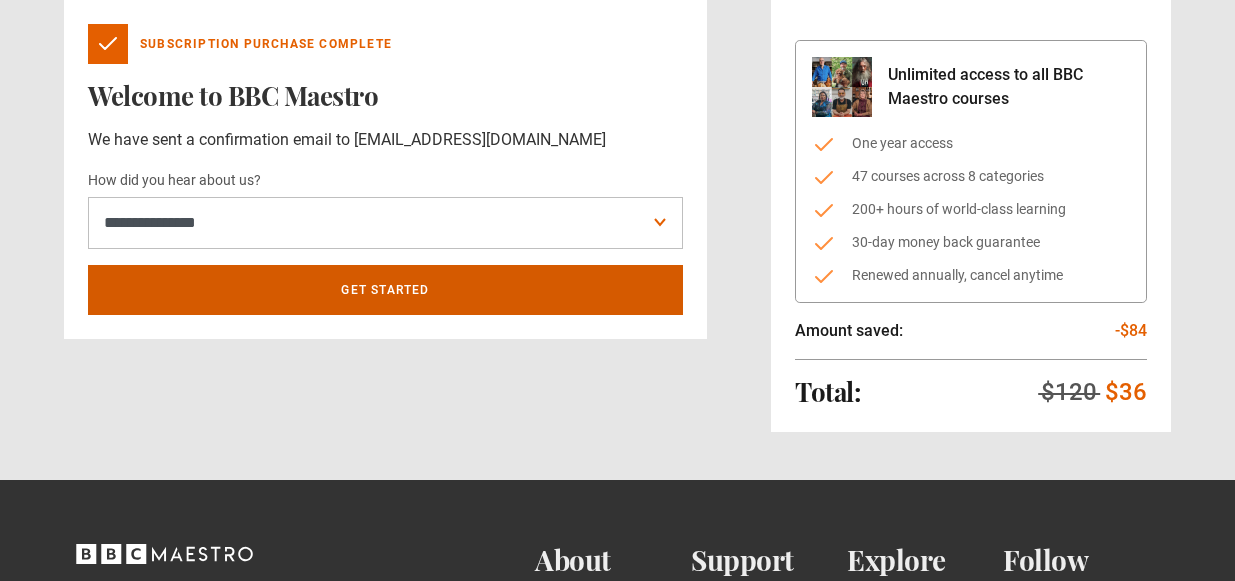 click on "Get Started" at bounding box center [385, 290] 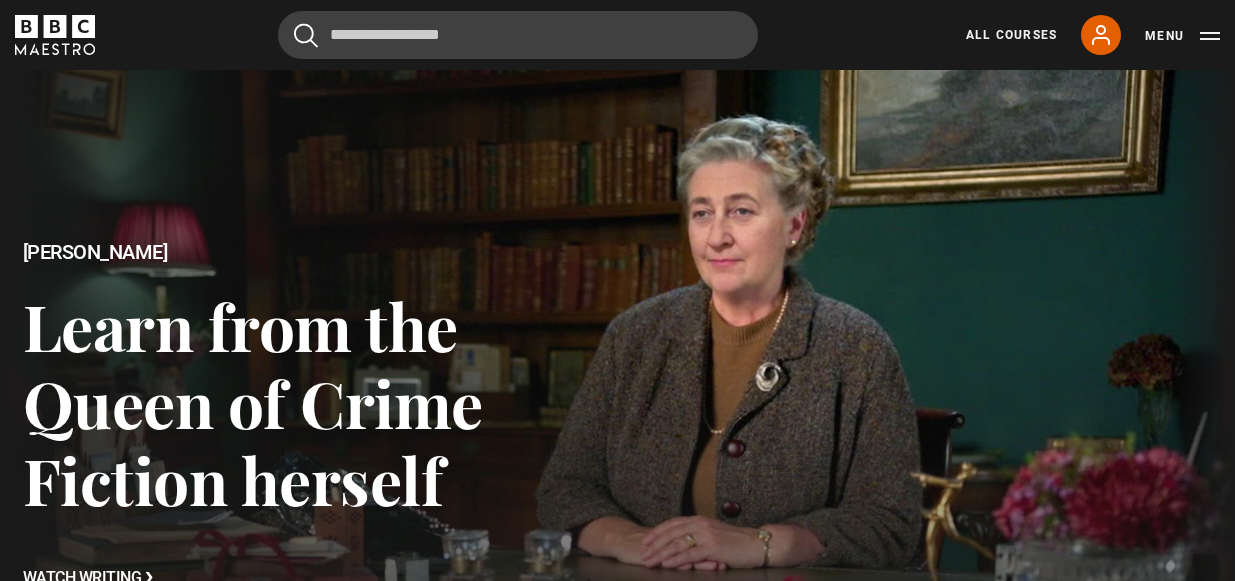 click on "********" at bounding box center [741, 1337] 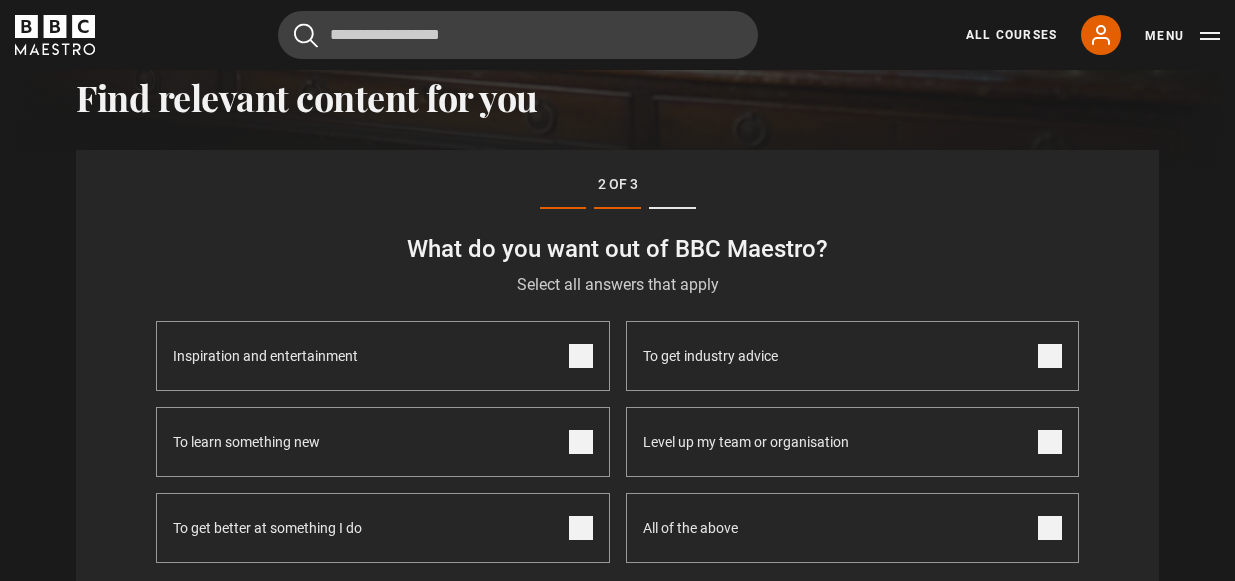 scroll, scrollTop: 859, scrollLeft: 0, axis: vertical 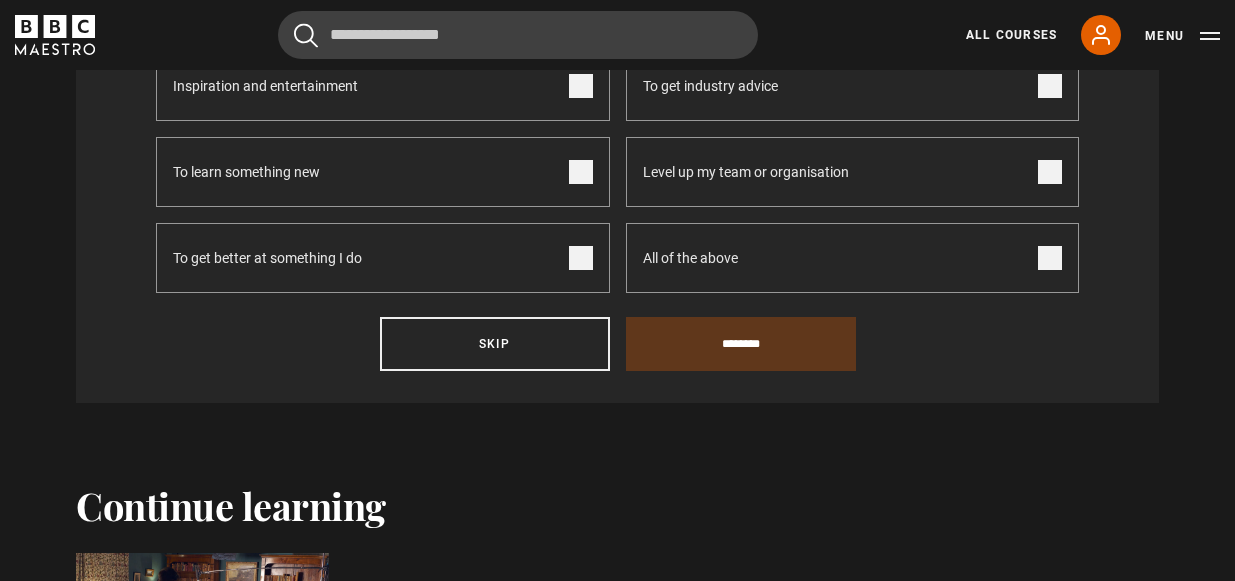 click at bounding box center [581, 258] 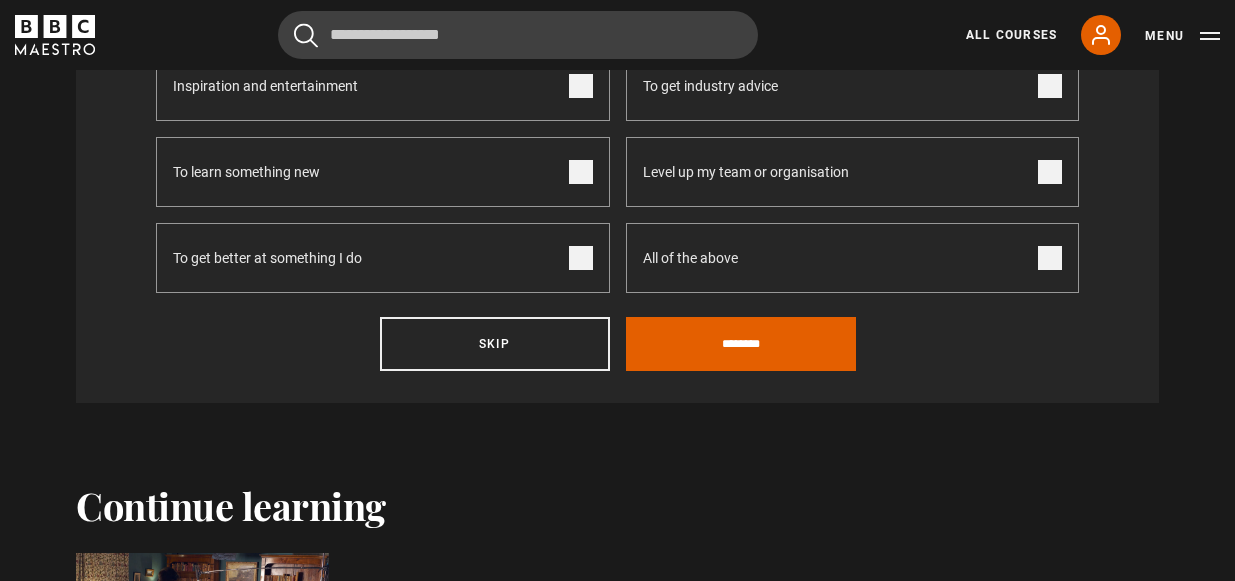 scroll, scrollTop: 819, scrollLeft: 0, axis: vertical 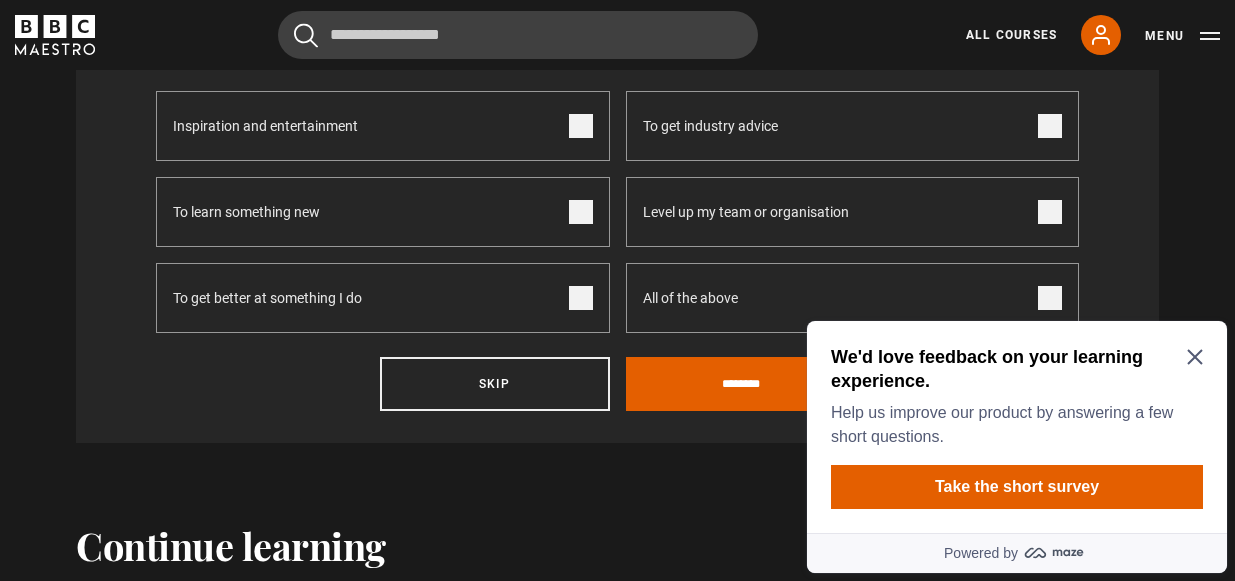 click 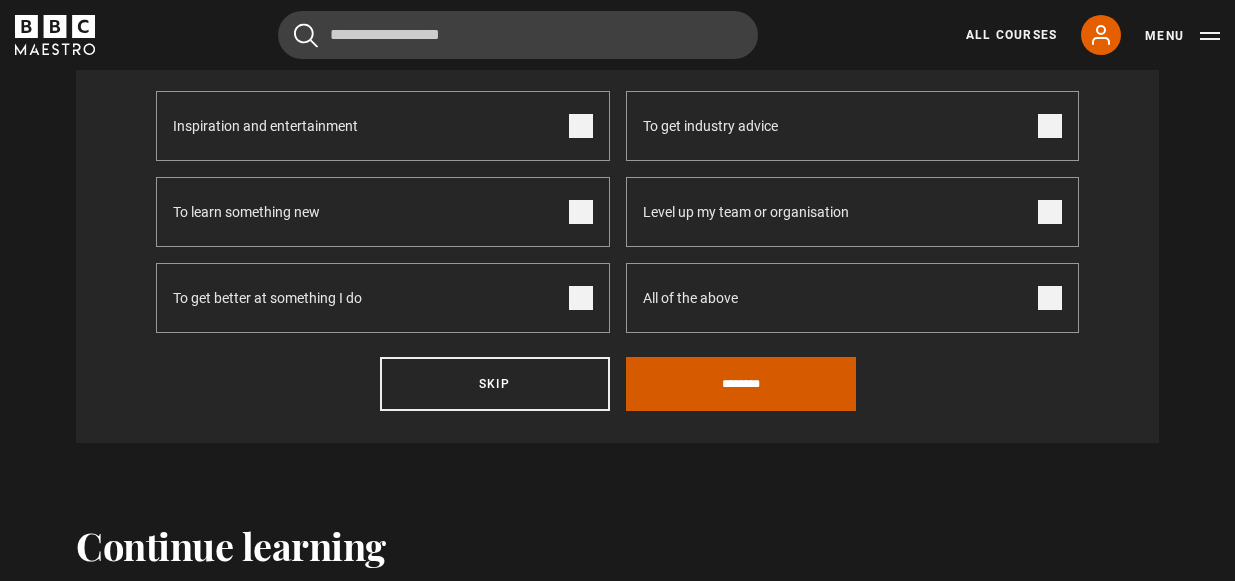 click on "********" at bounding box center (741, 384) 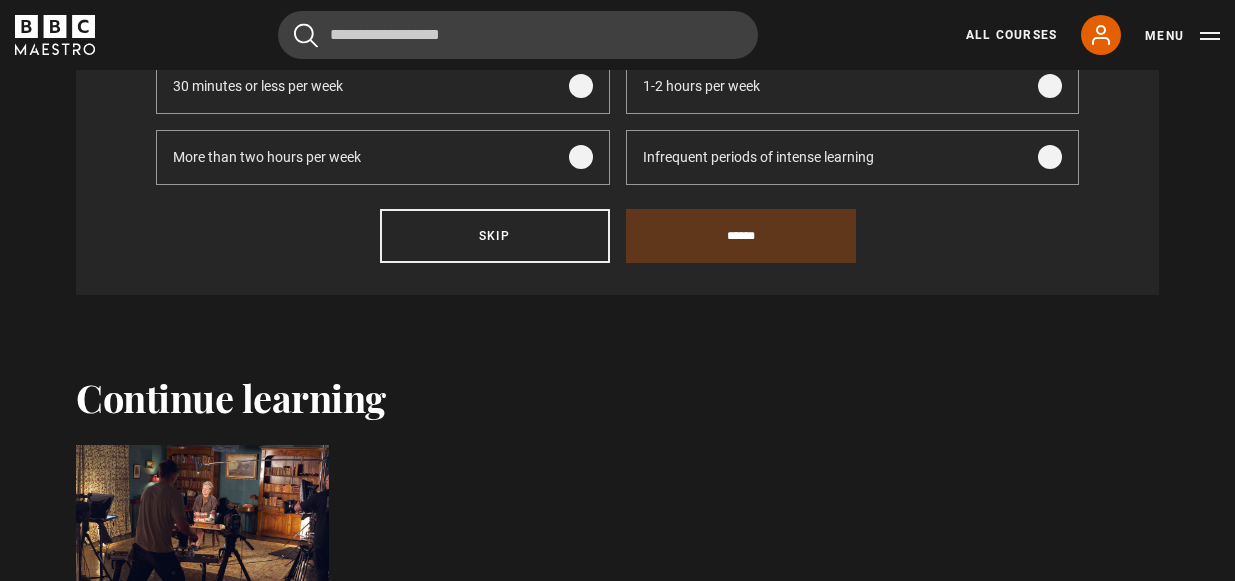 scroll, scrollTop: 589, scrollLeft: 0, axis: vertical 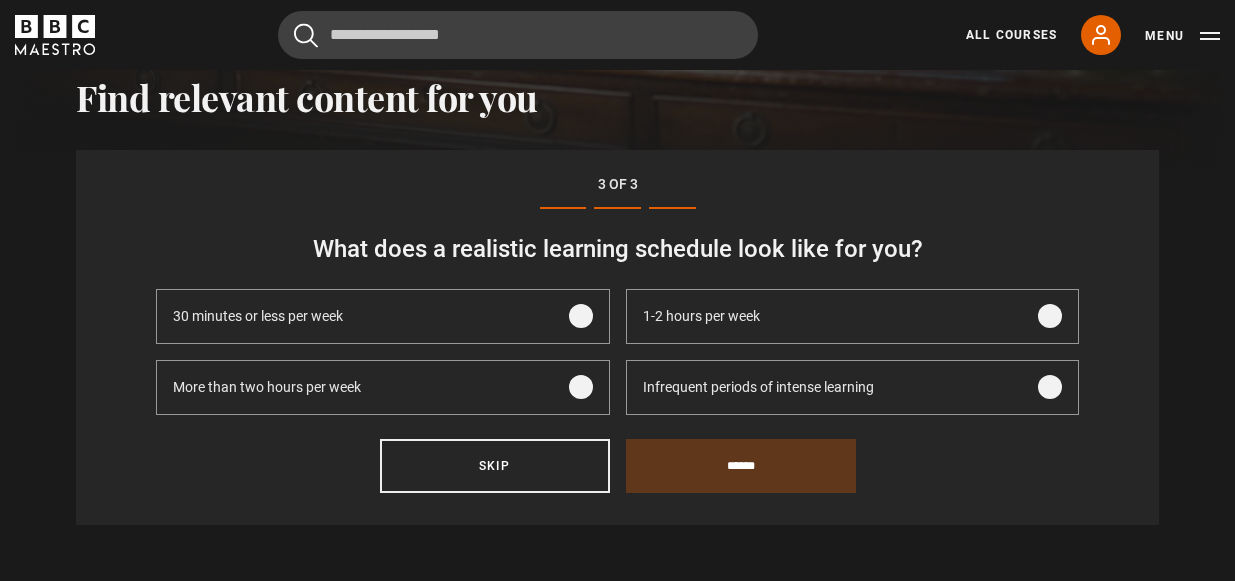 click at bounding box center [1050, 387] 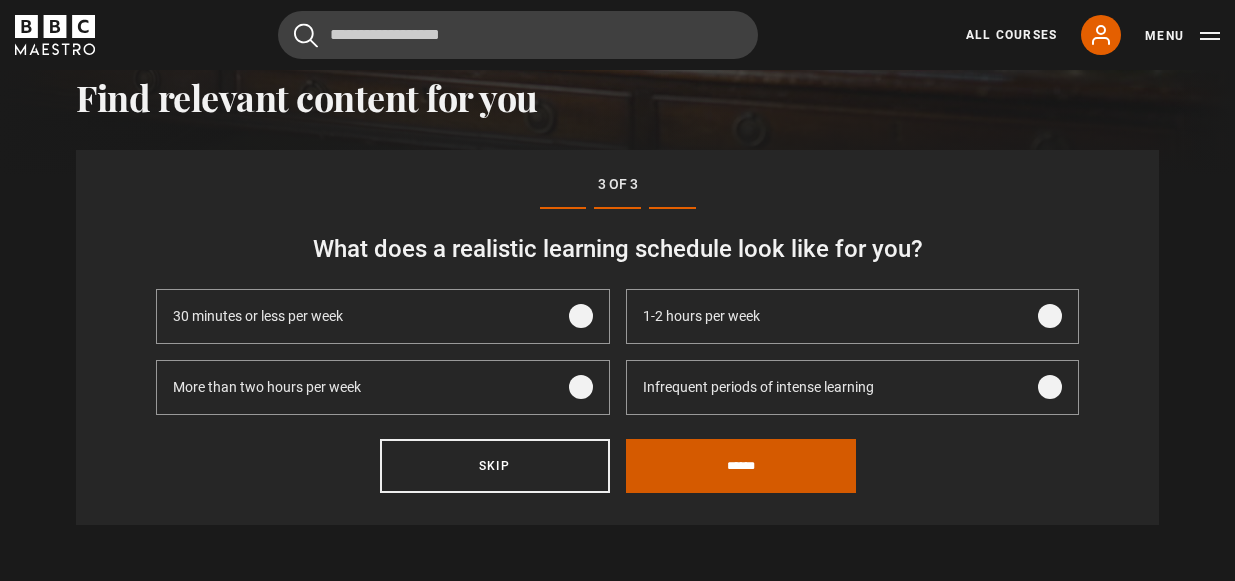click on "******" at bounding box center [741, 466] 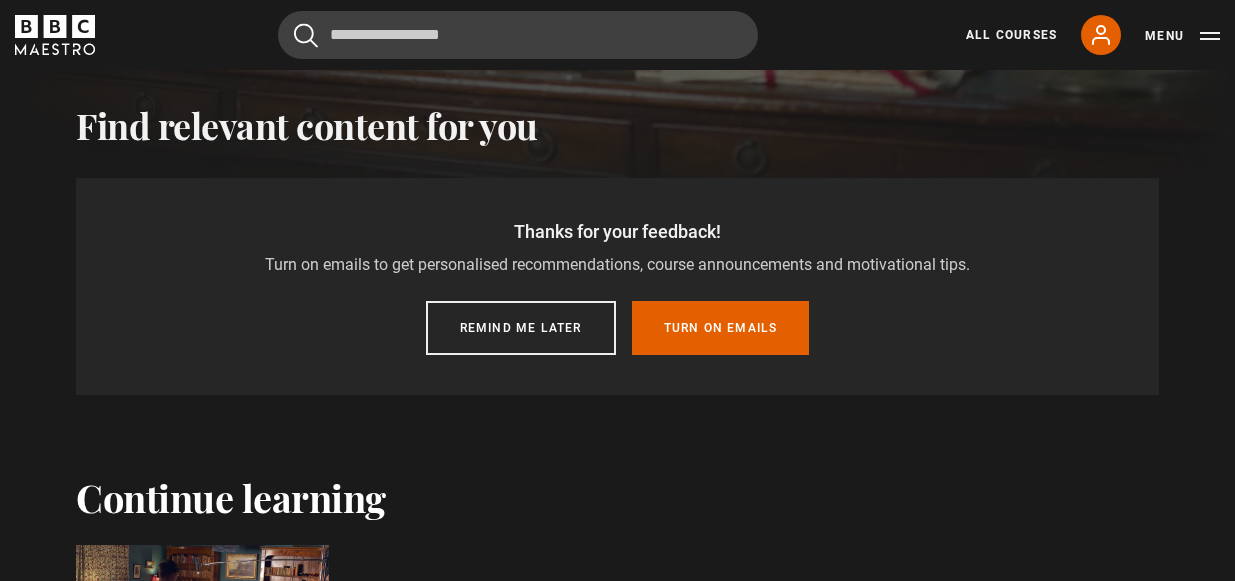 scroll, scrollTop: 514, scrollLeft: 0, axis: vertical 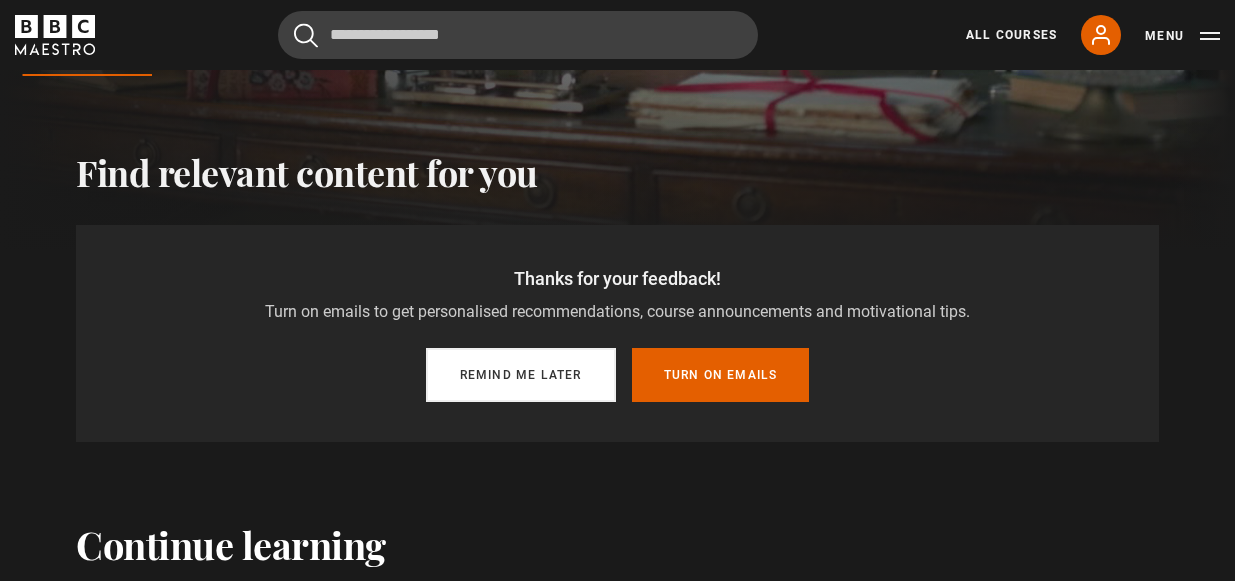click on "Remind me later" at bounding box center (521, 375) 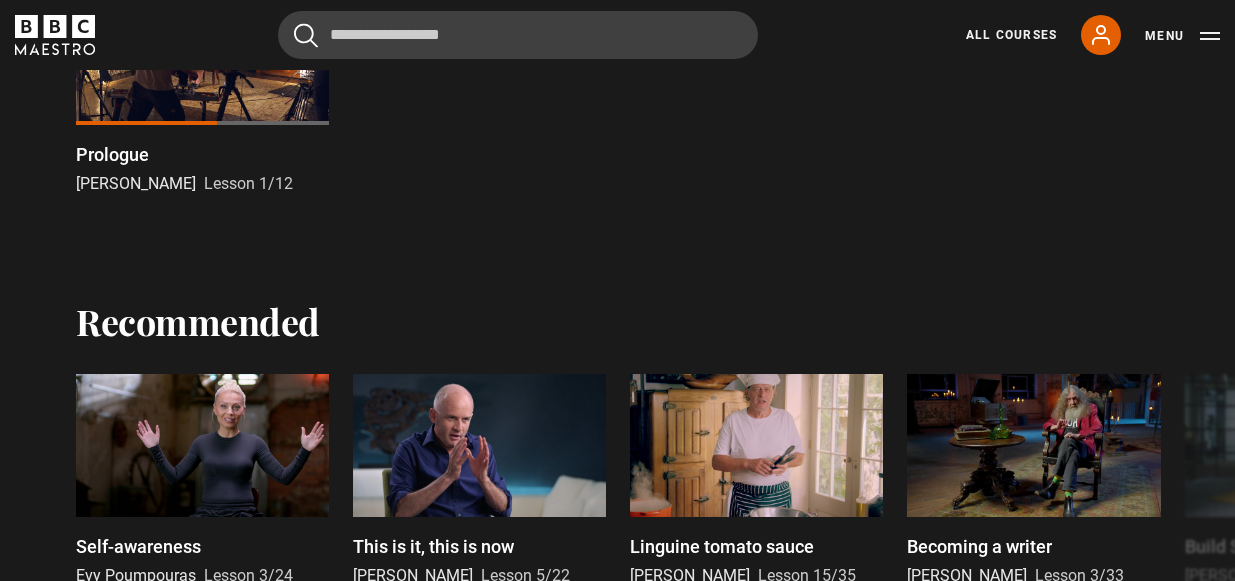 scroll, scrollTop: 859, scrollLeft: 0, axis: vertical 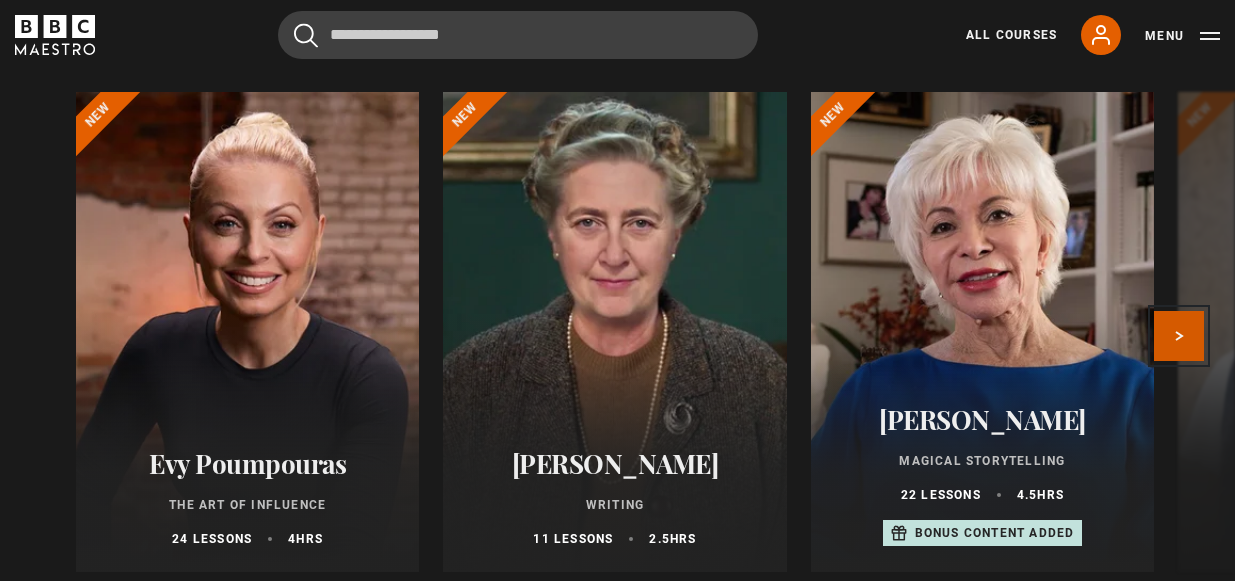 click on "Next" at bounding box center [1179, 336] 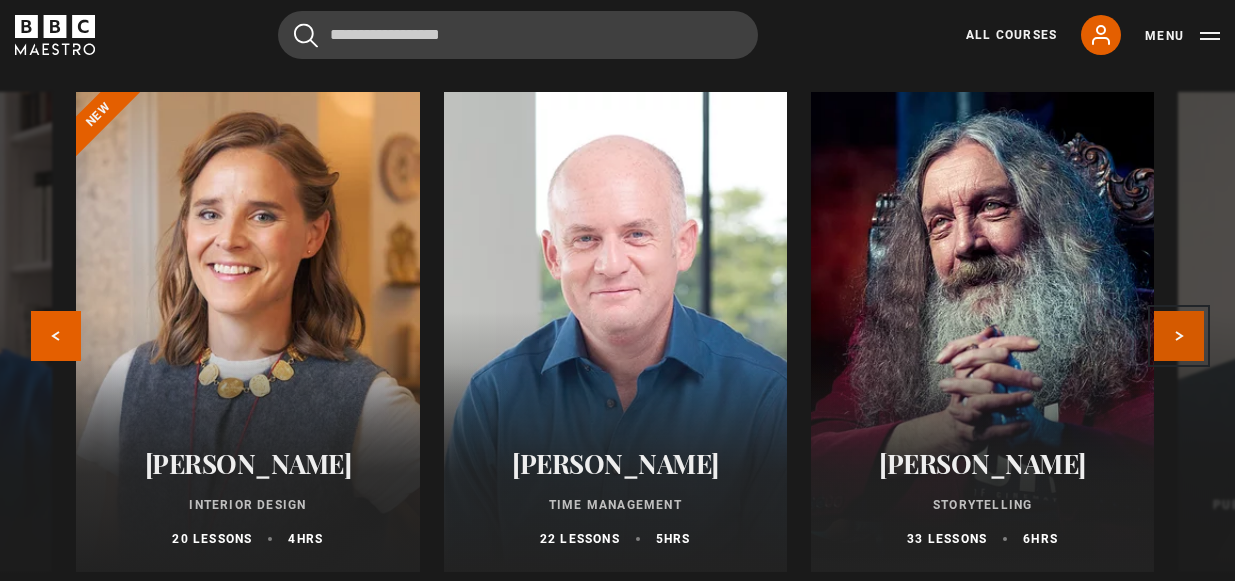 click on "Next" at bounding box center (1179, 336) 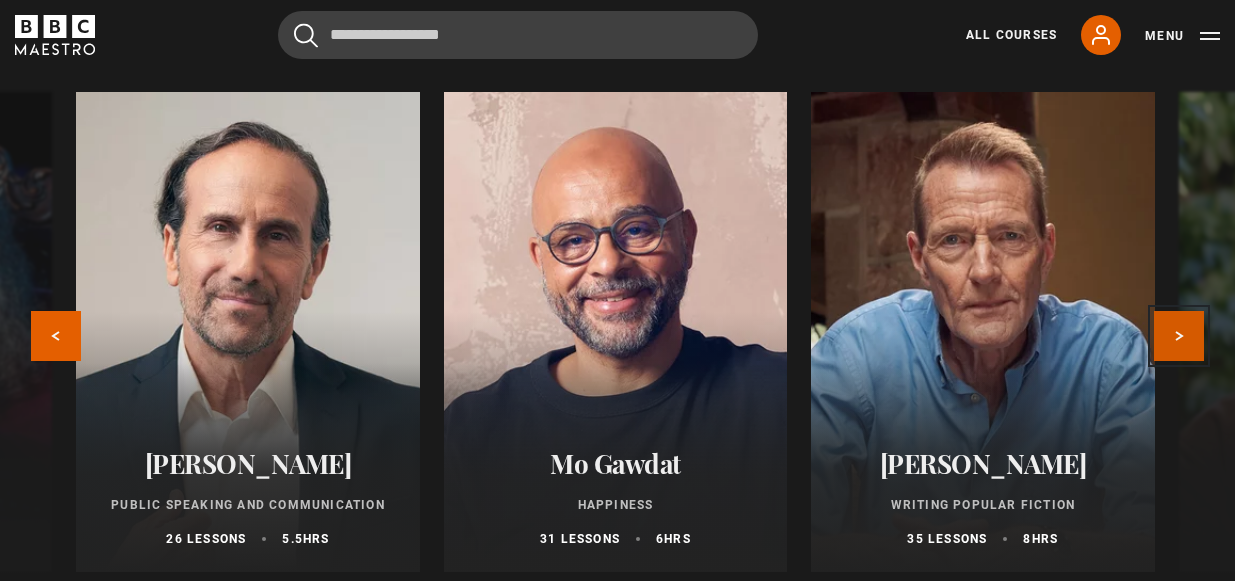 click on "Next" at bounding box center (1179, 336) 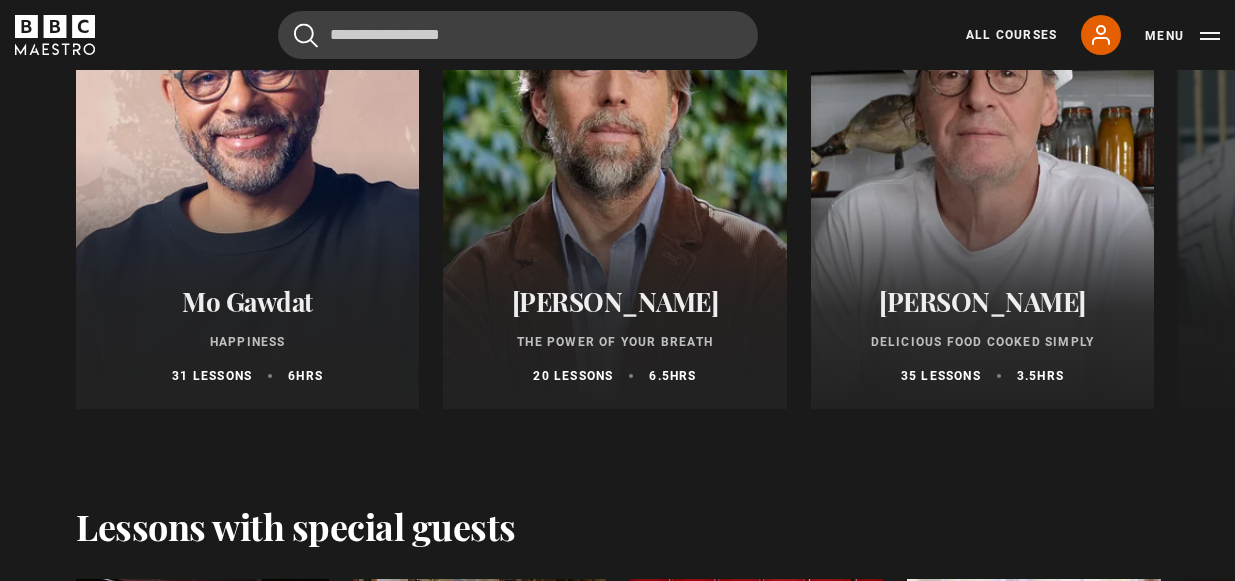 scroll, scrollTop: 3718, scrollLeft: 0, axis: vertical 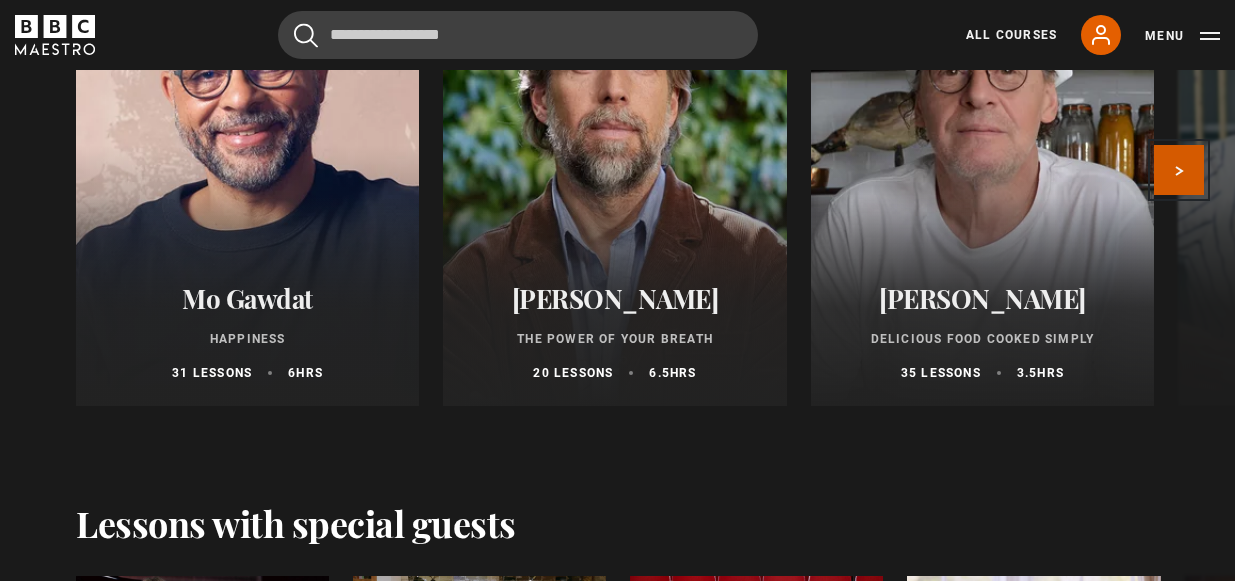 click on "Next" at bounding box center (1179, 170) 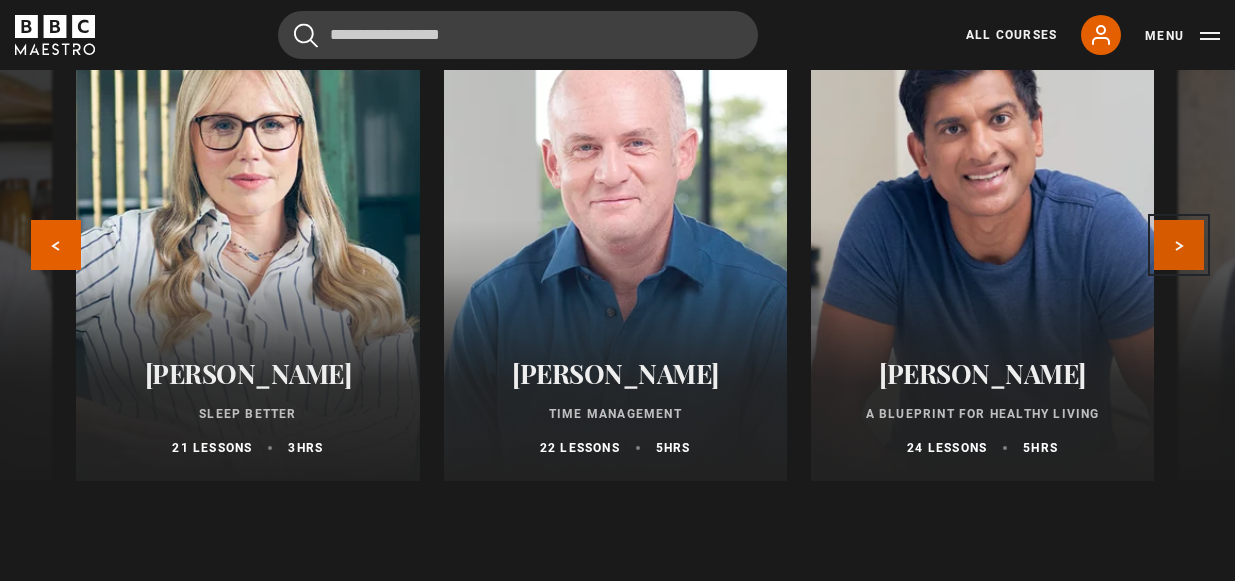 scroll, scrollTop: 3624, scrollLeft: 0, axis: vertical 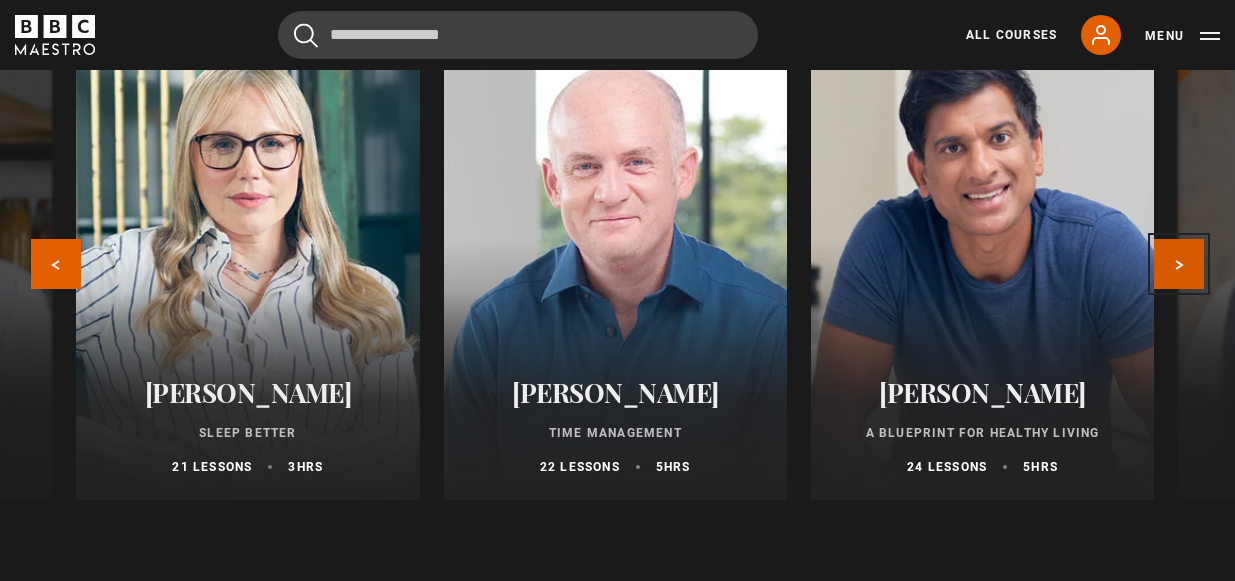 click on "Next" at bounding box center [1179, 264] 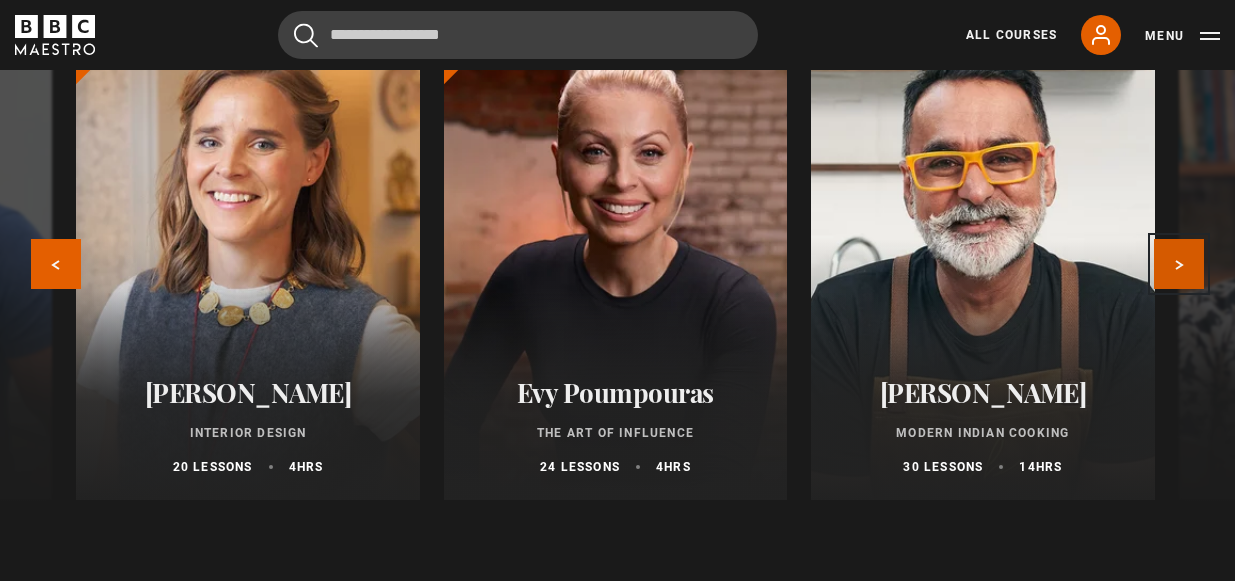 click on "Next" at bounding box center [1179, 264] 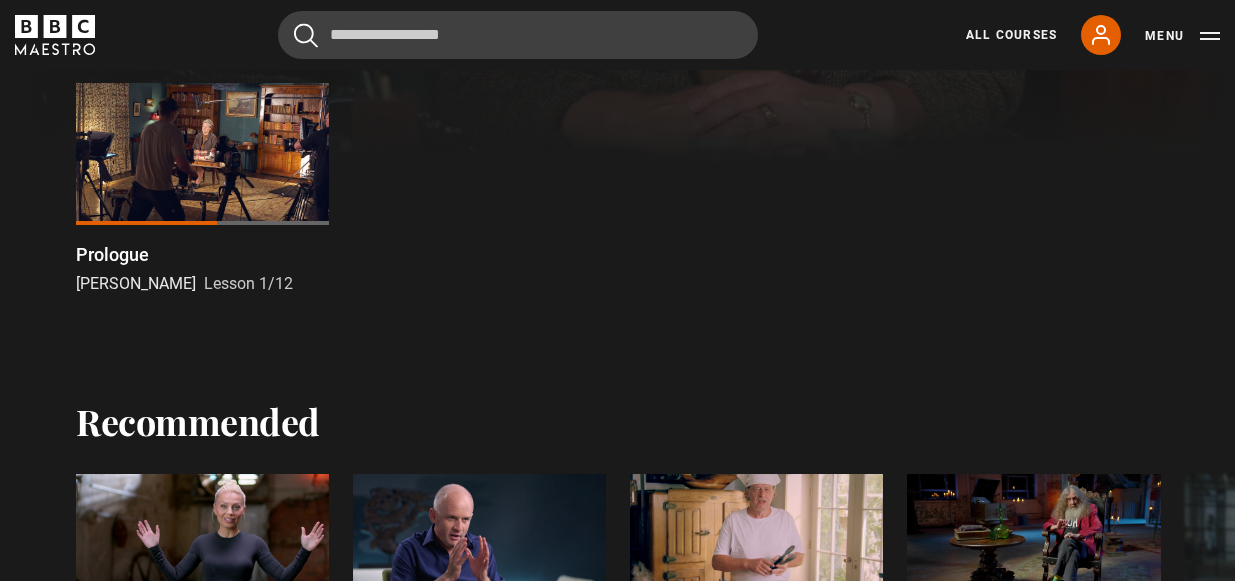 scroll, scrollTop: 559, scrollLeft: 0, axis: vertical 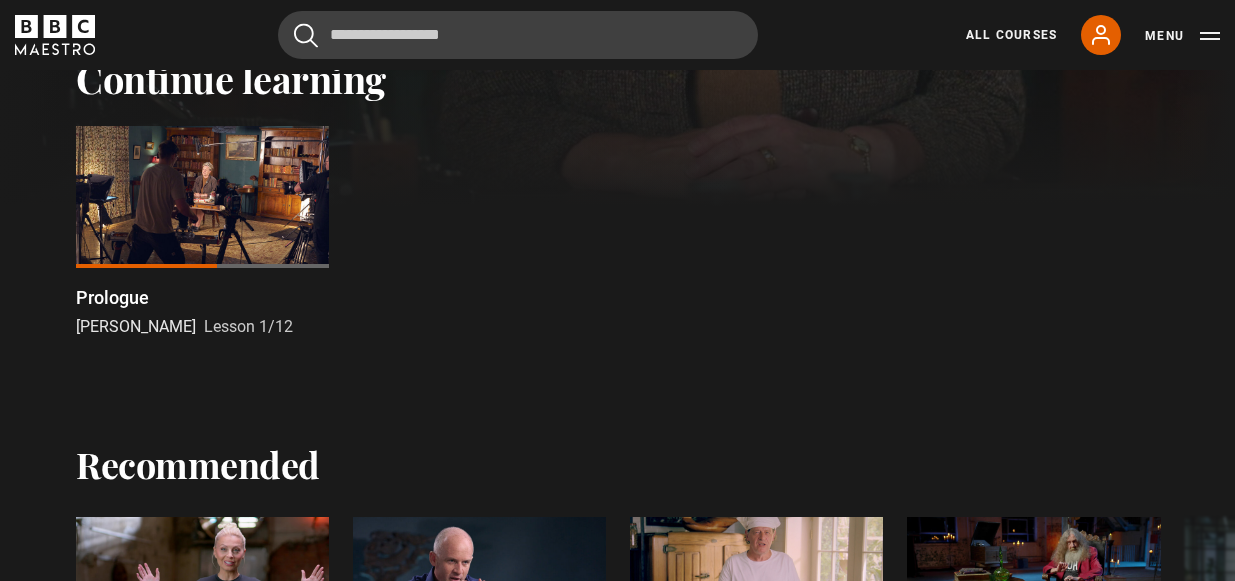click at bounding box center (202, 197) 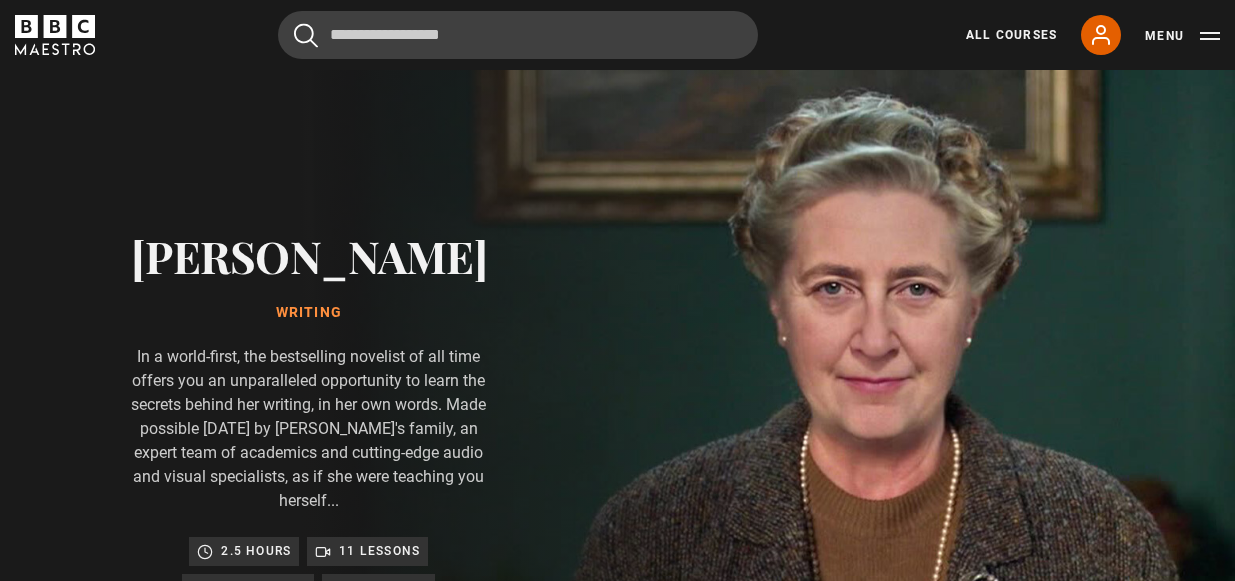 click at bounding box center [698, 1369] 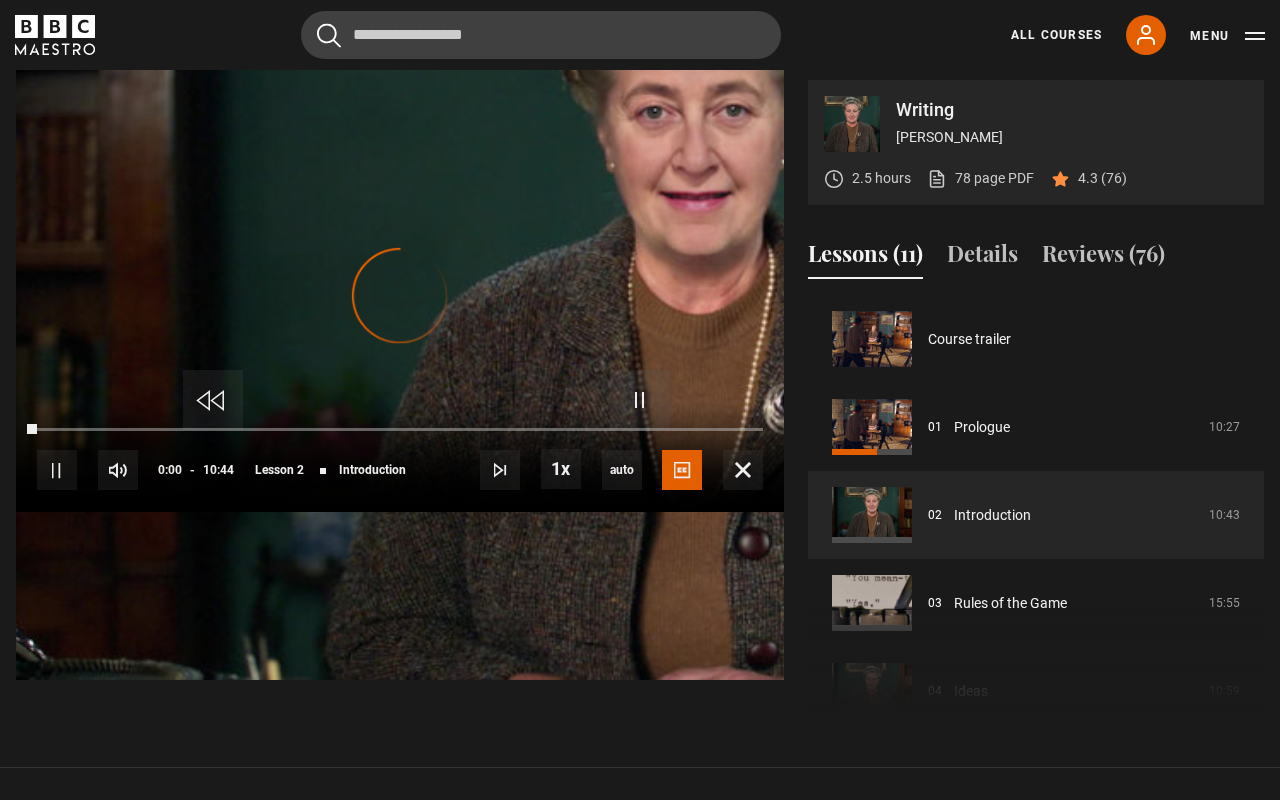scroll, scrollTop: 900, scrollLeft: 0, axis: vertical 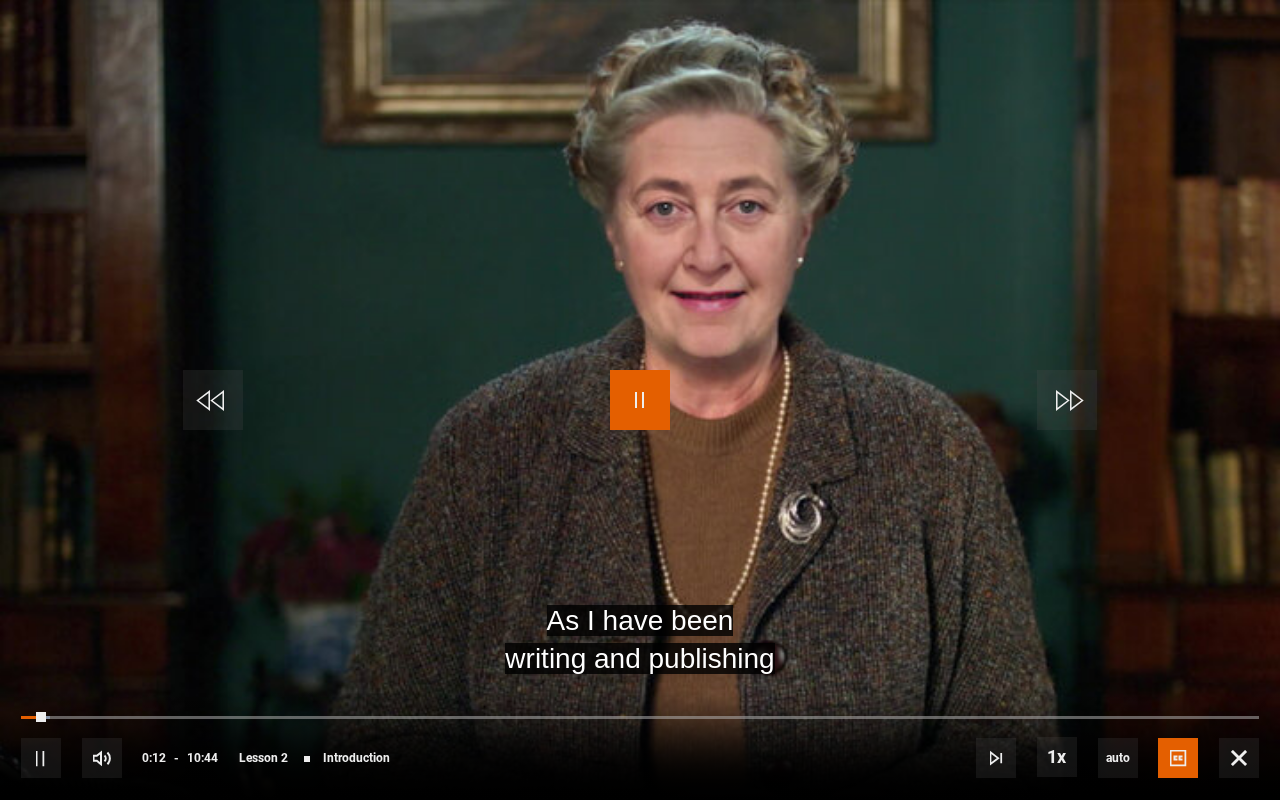 click at bounding box center (640, 400) 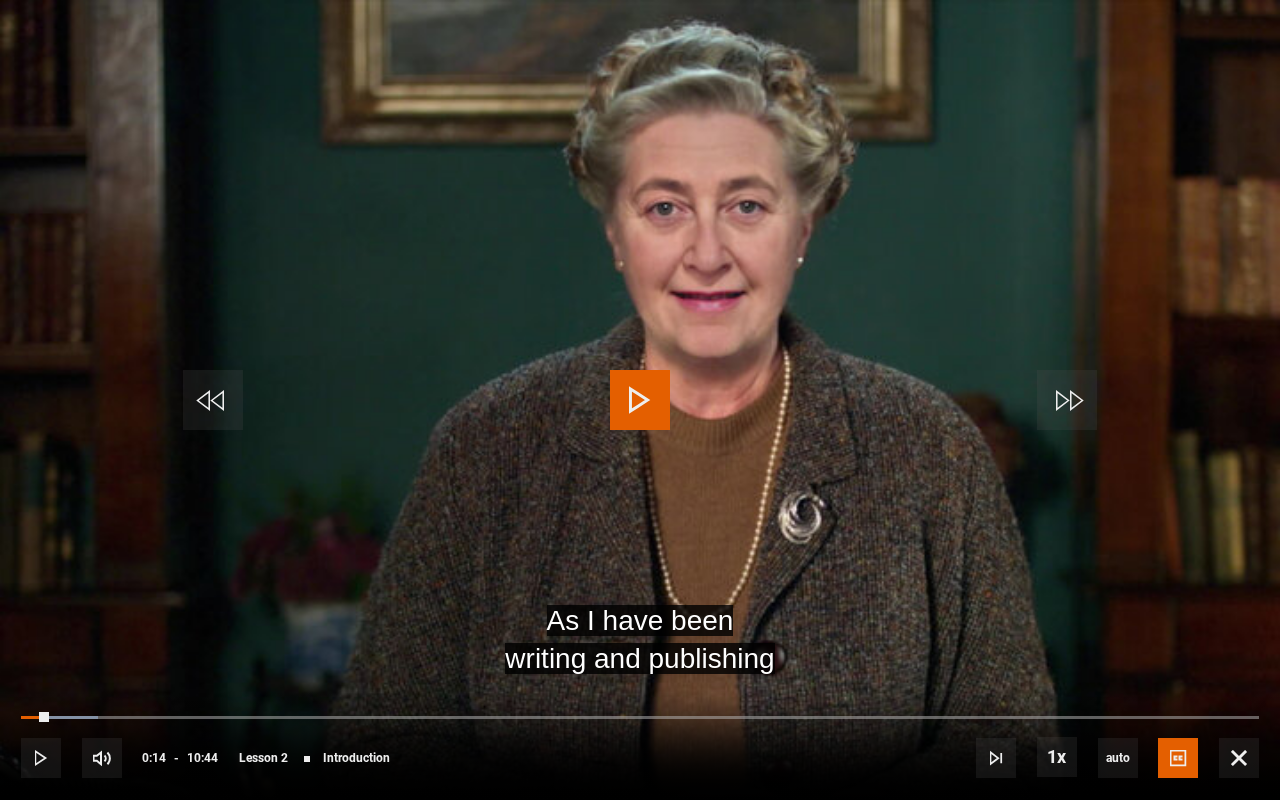 click at bounding box center (640, 400) 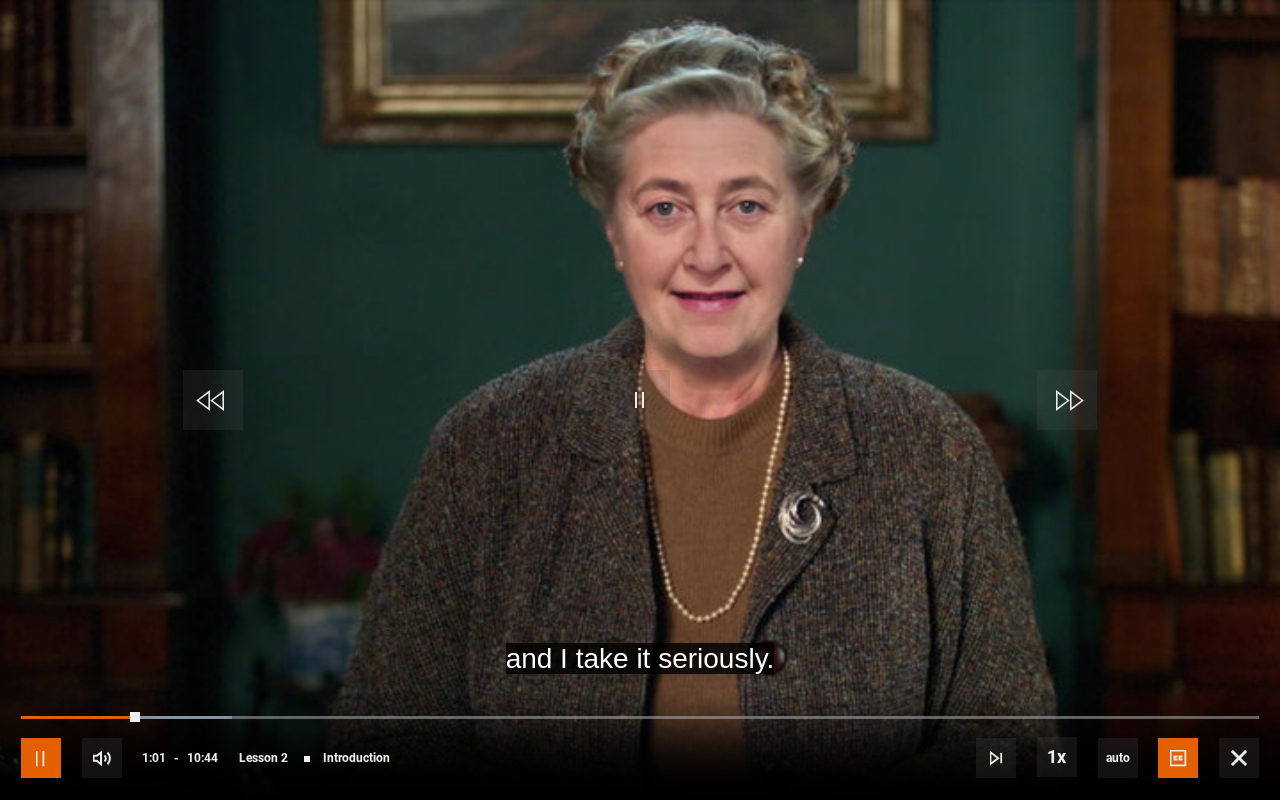 click at bounding box center [41, 758] 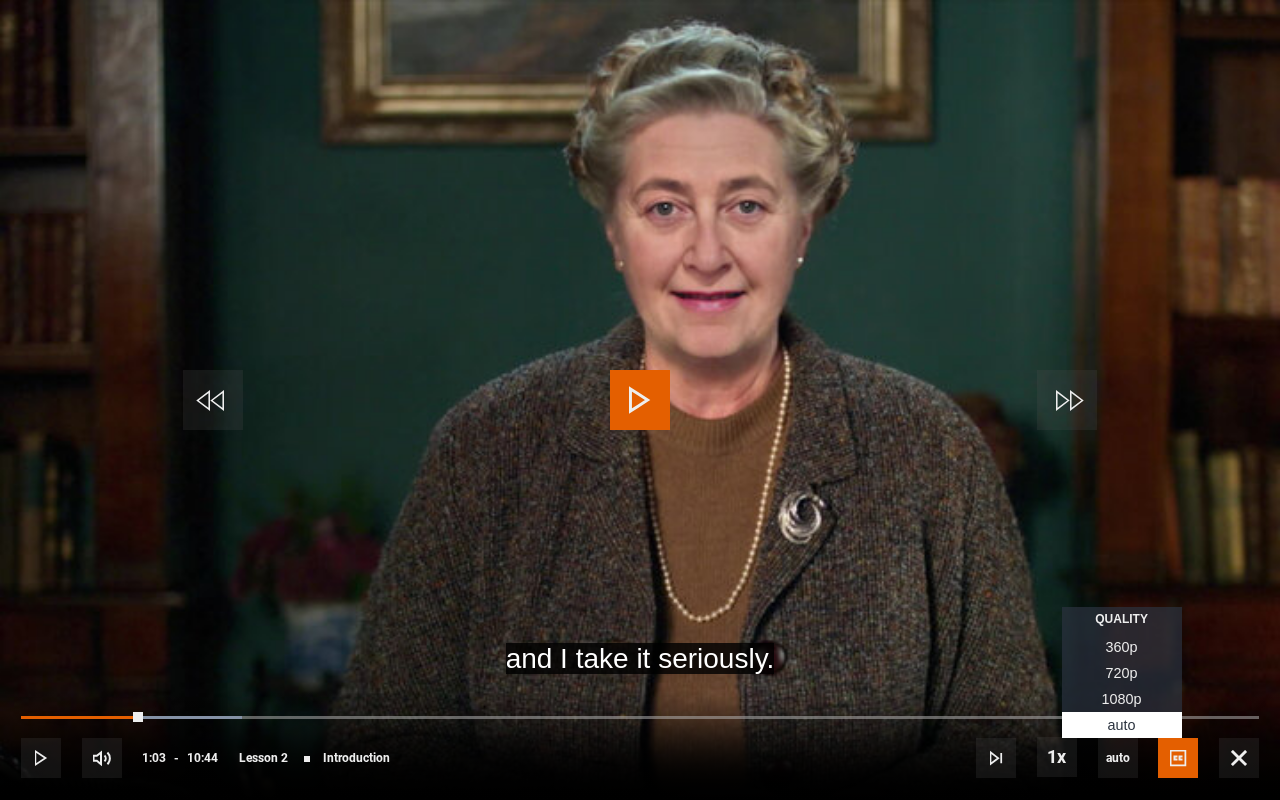 click on "720p" at bounding box center [1122, 673] 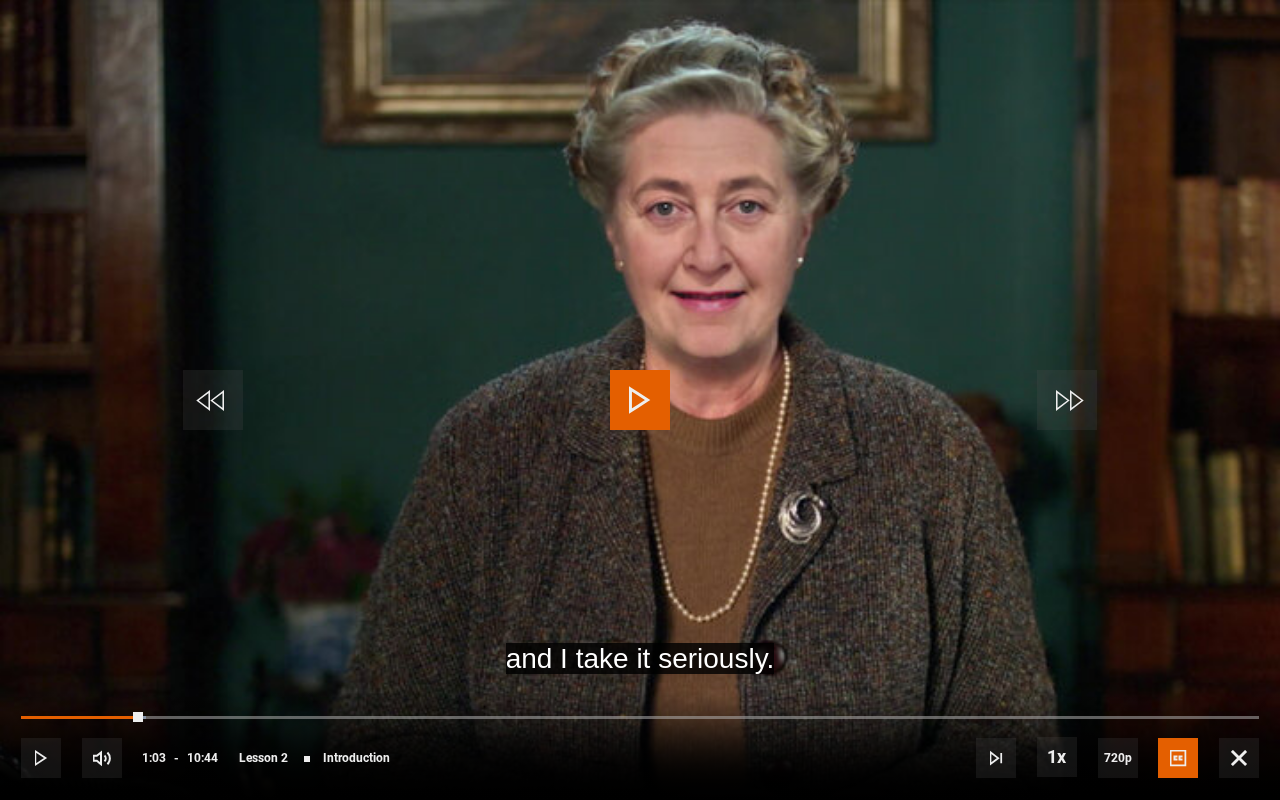 click at bounding box center [640, 400] 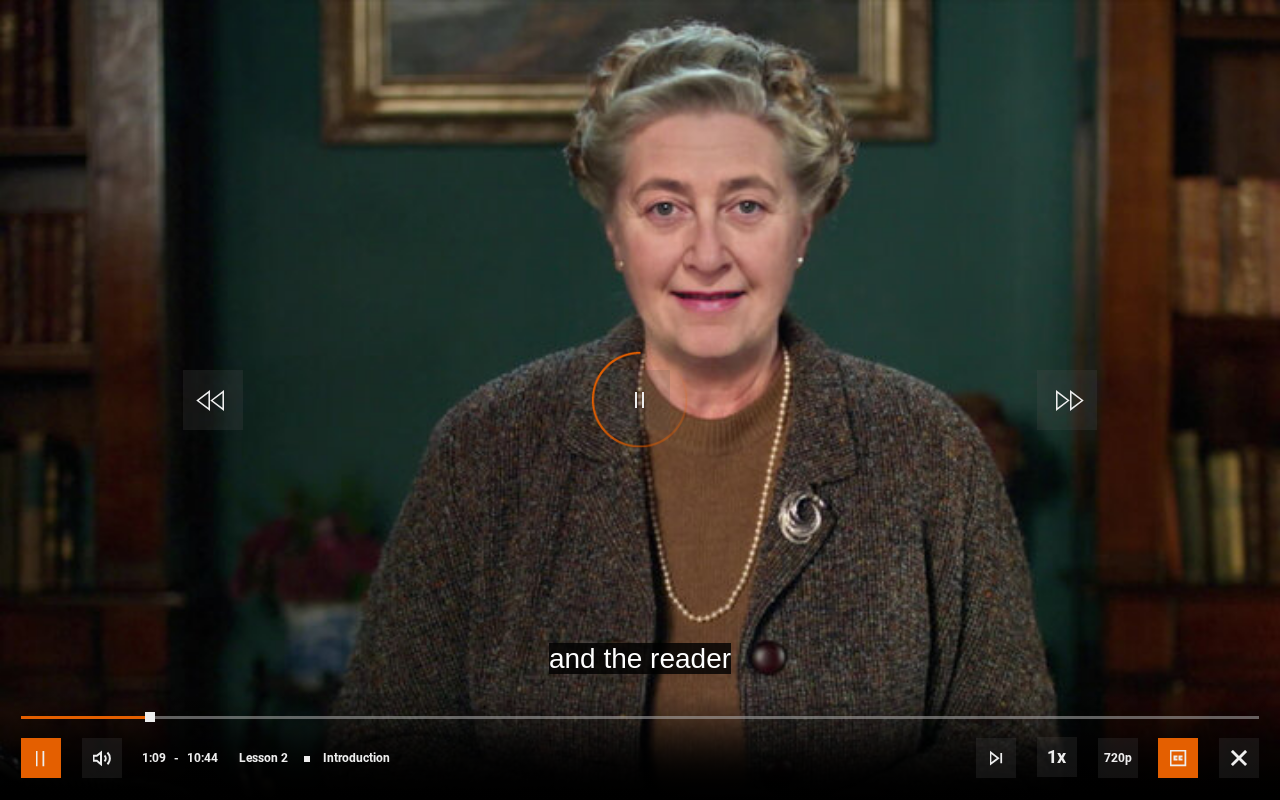 click at bounding box center [41, 758] 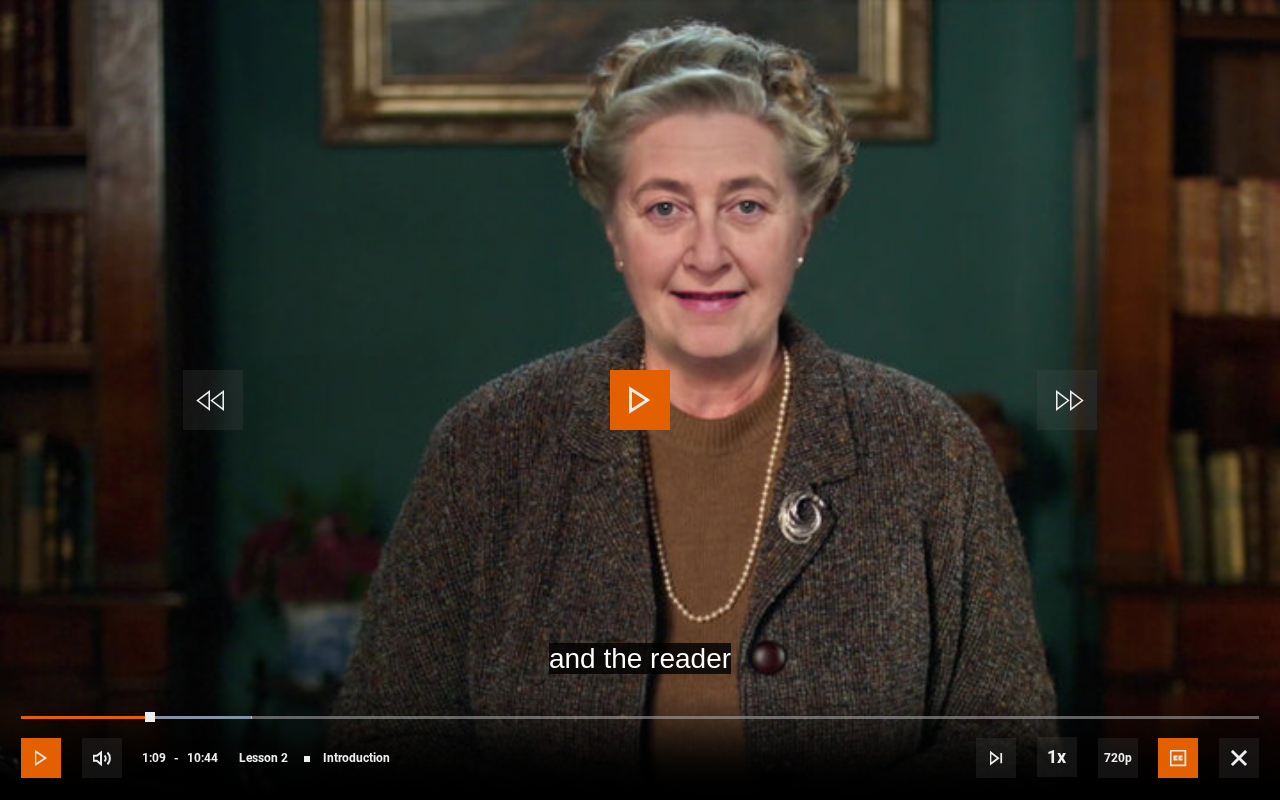 click at bounding box center (41, 758) 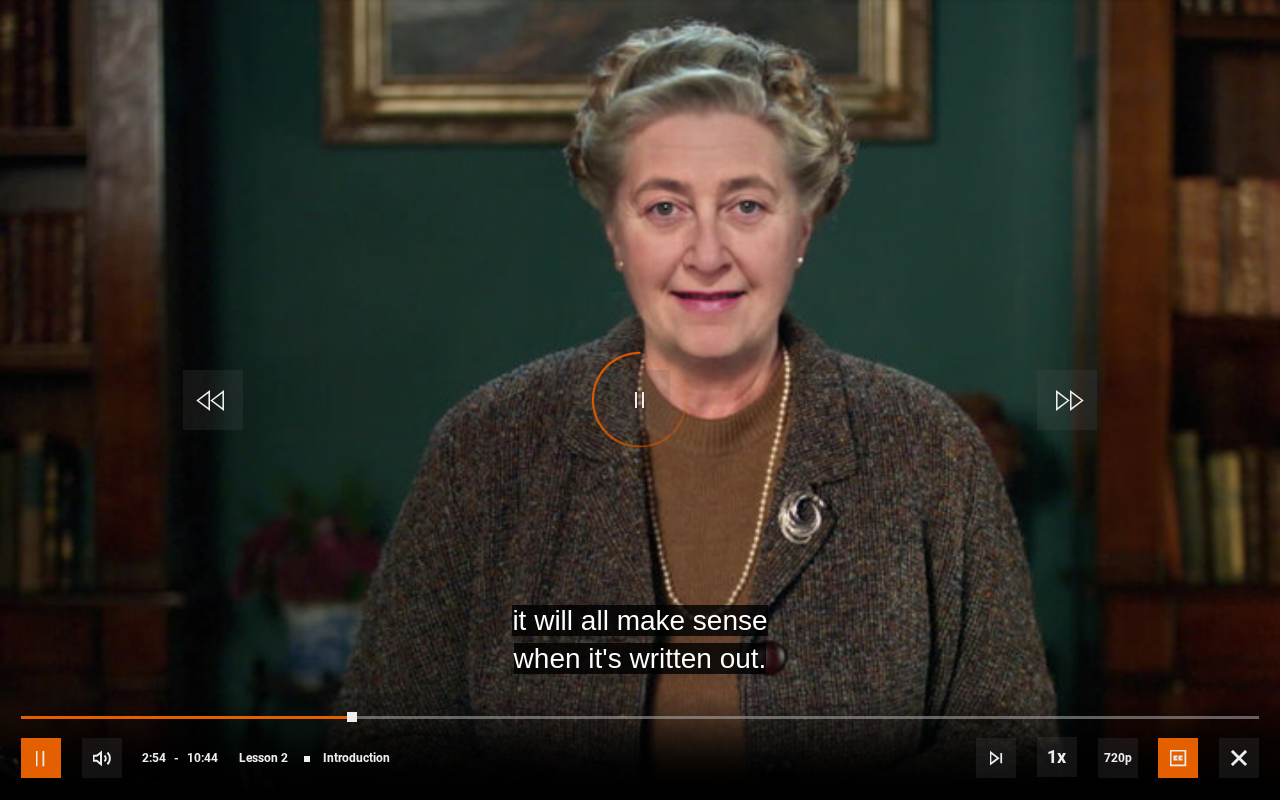 click at bounding box center (41, 758) 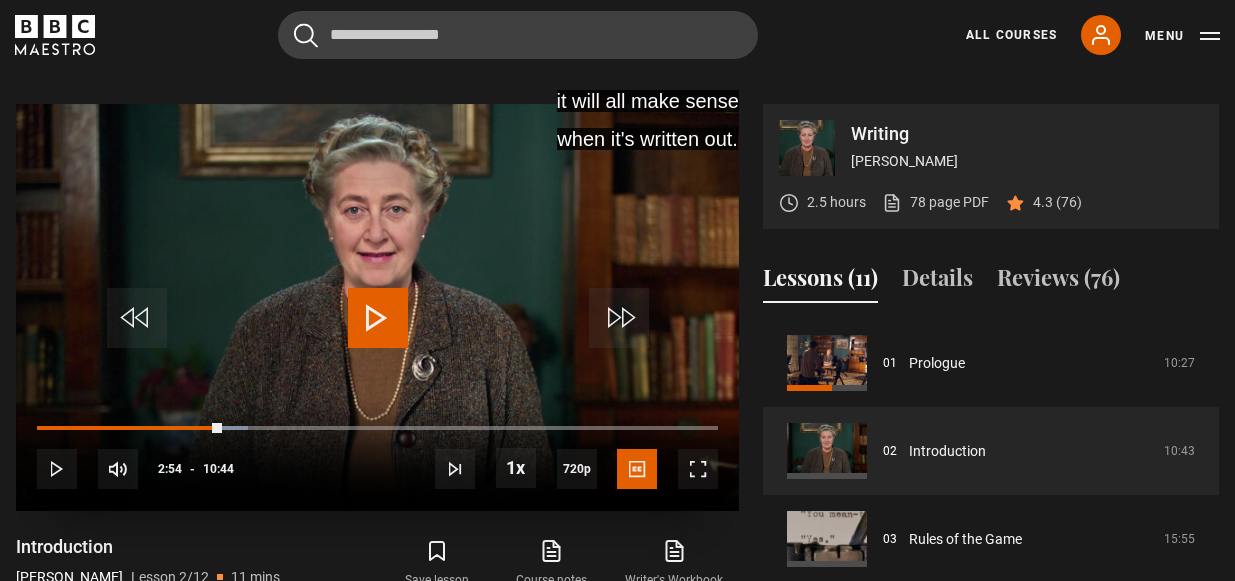 click at bounding box center [378, 318] 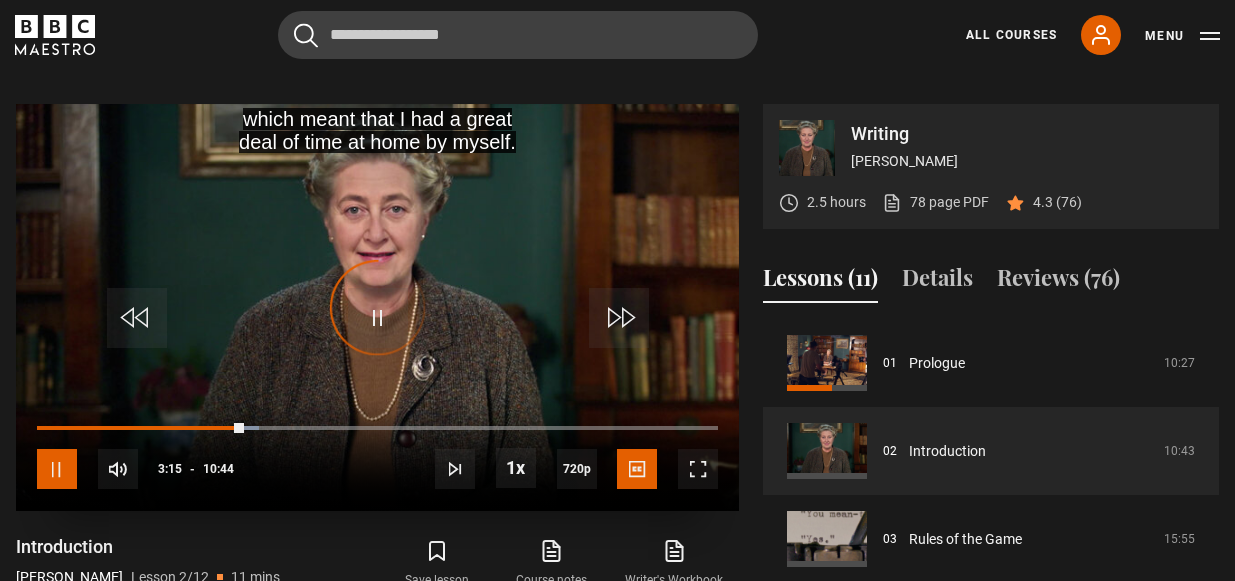 click at bounding box center [57, 469] 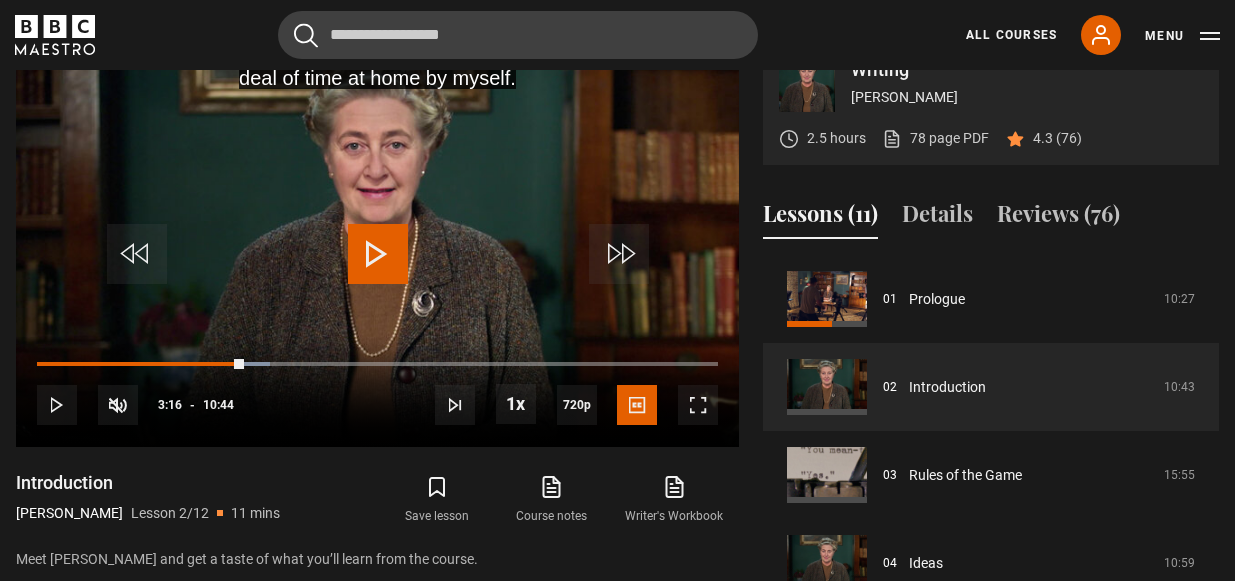 scroll, scrollTop: 887, scrollLeft: 0, axis: vertical 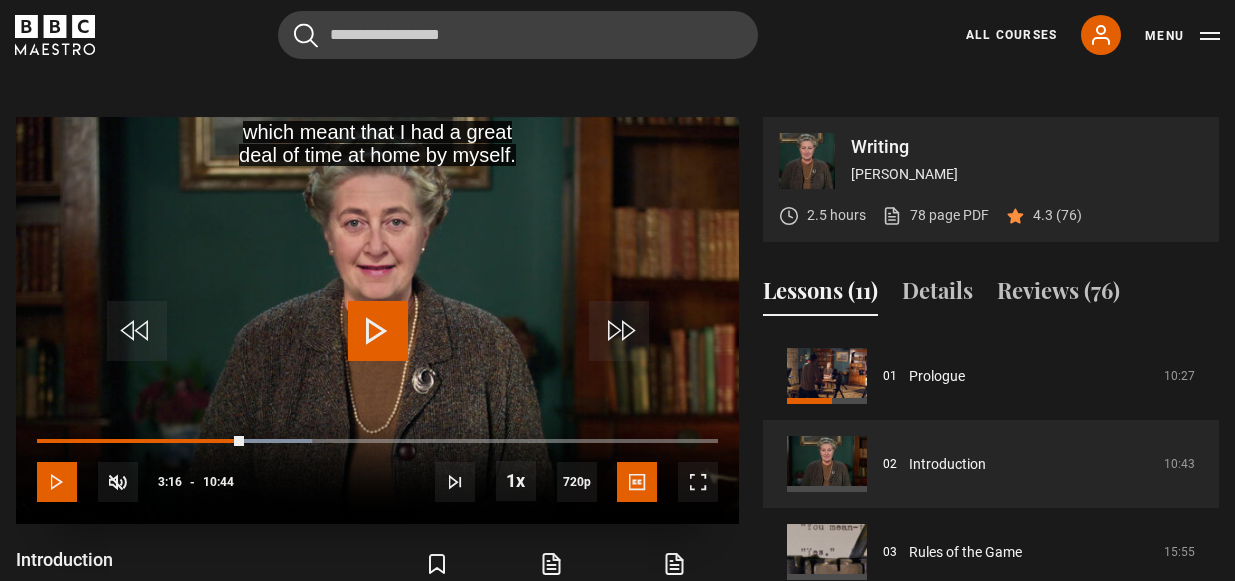 click at bounding box center [57, 482] 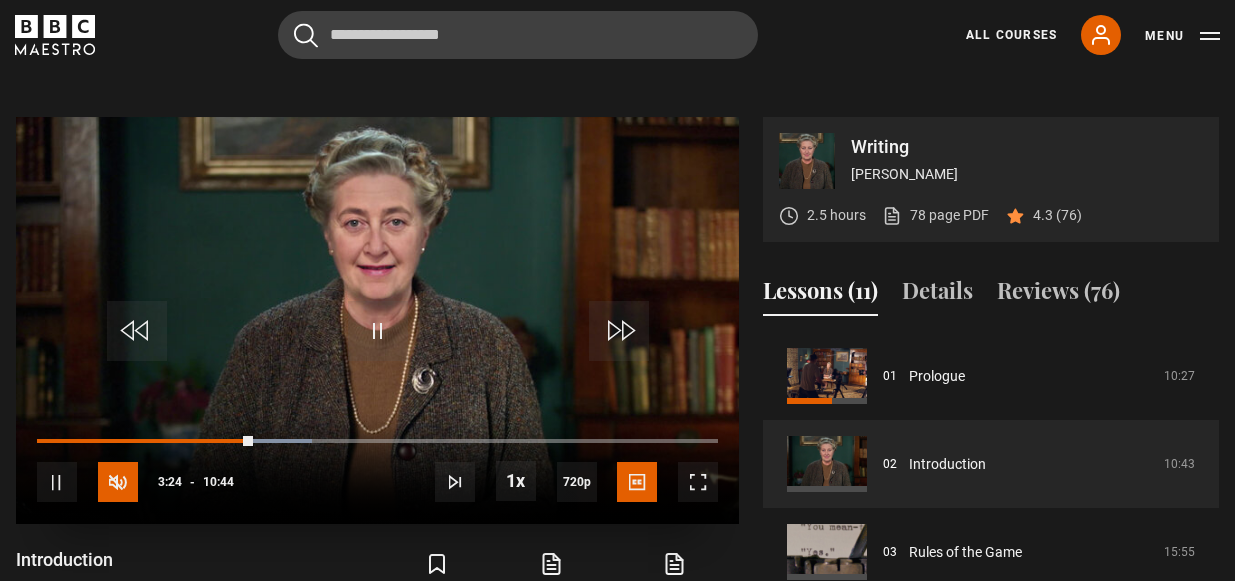 click at bounding box center [118, 482] 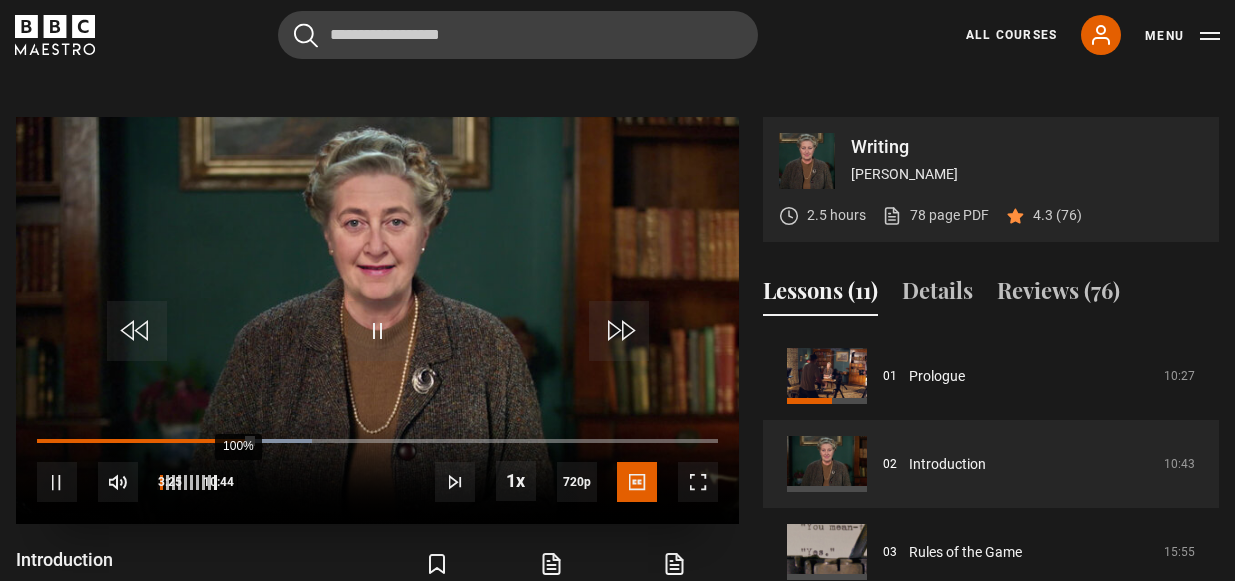 click at bounding box center [215, 482] 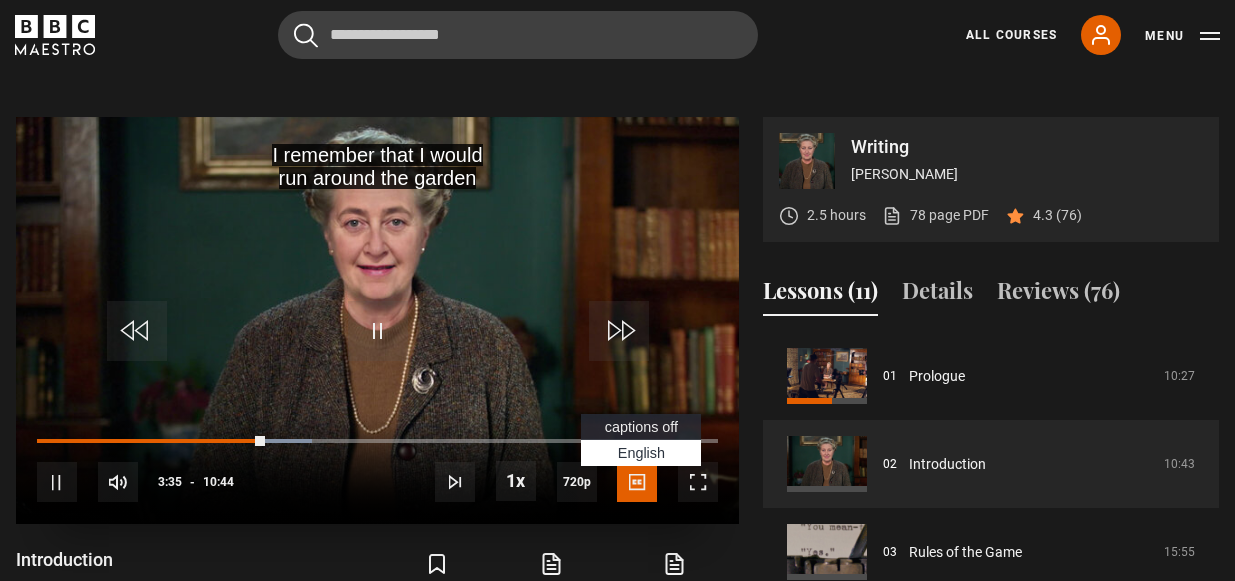 click on "captions off" at bounding box center [641, 427] 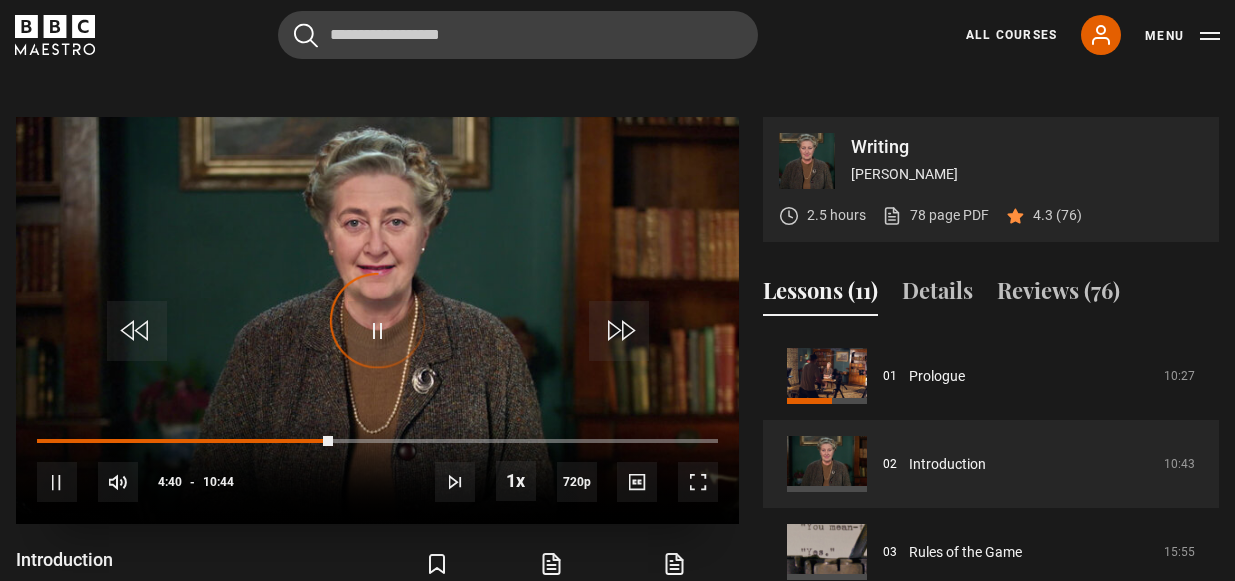 click on "Video Player is loading." at bounding box center [378, 321] 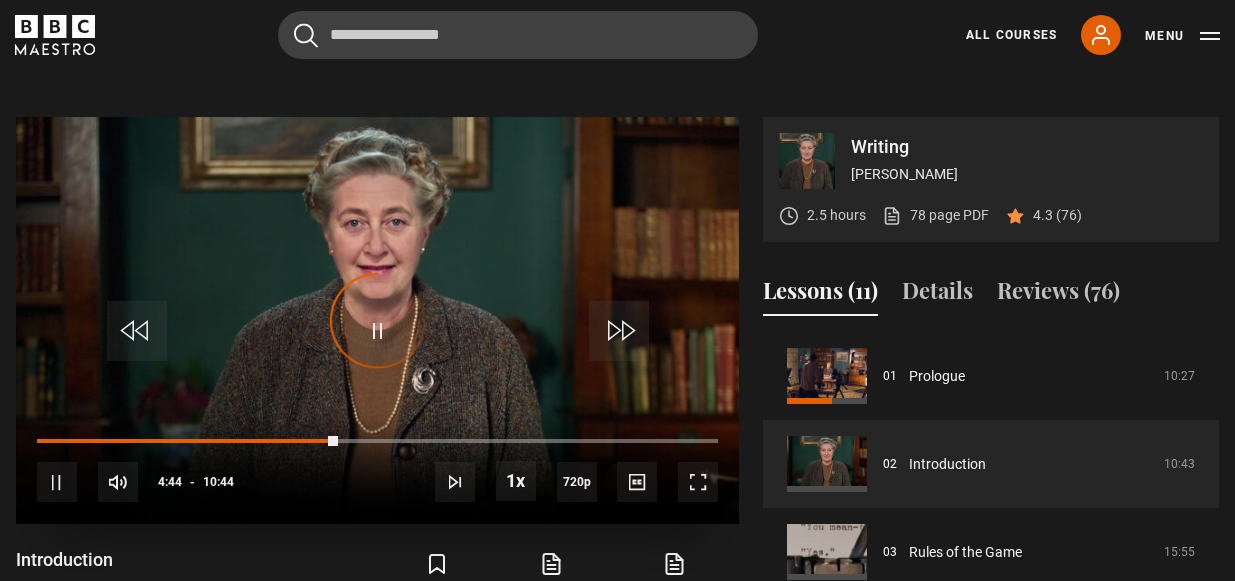 click on "Video Player is loading." at bounding box center (378, 321) 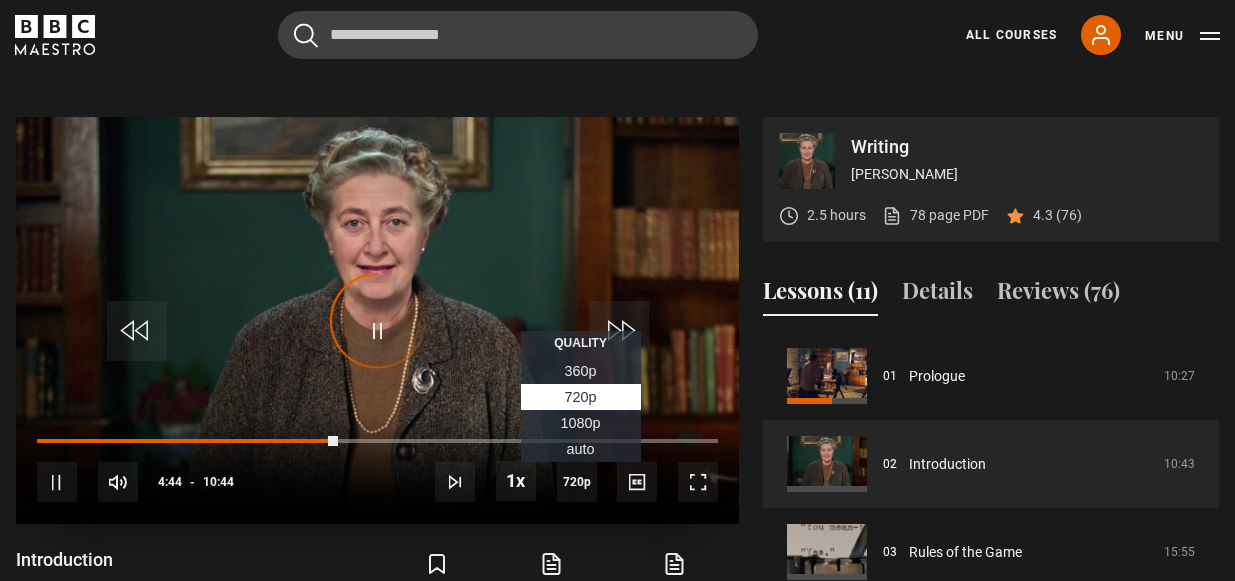 click on "360p" at bounding box center (581, 371) 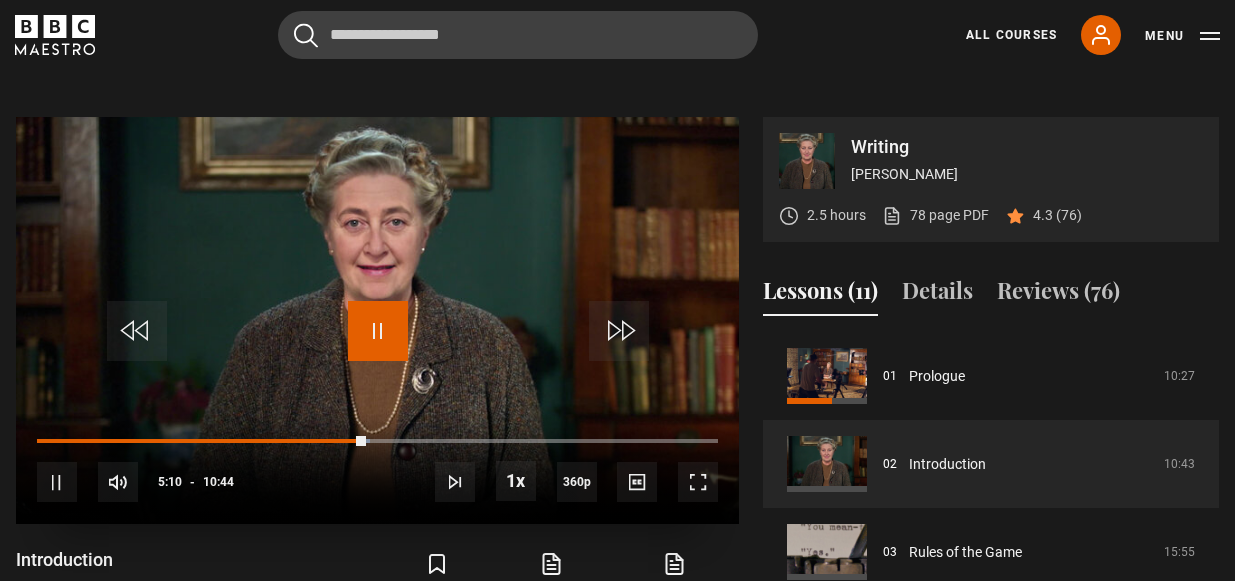 click at bounding box center [378, 331] 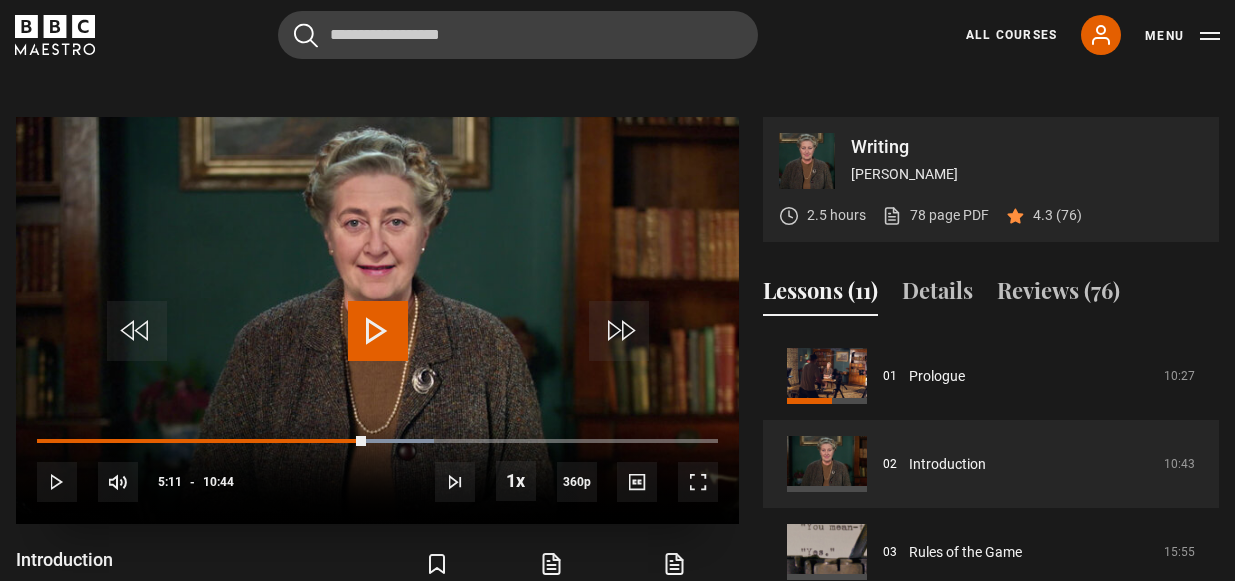 click at bounding box center (378, 331) 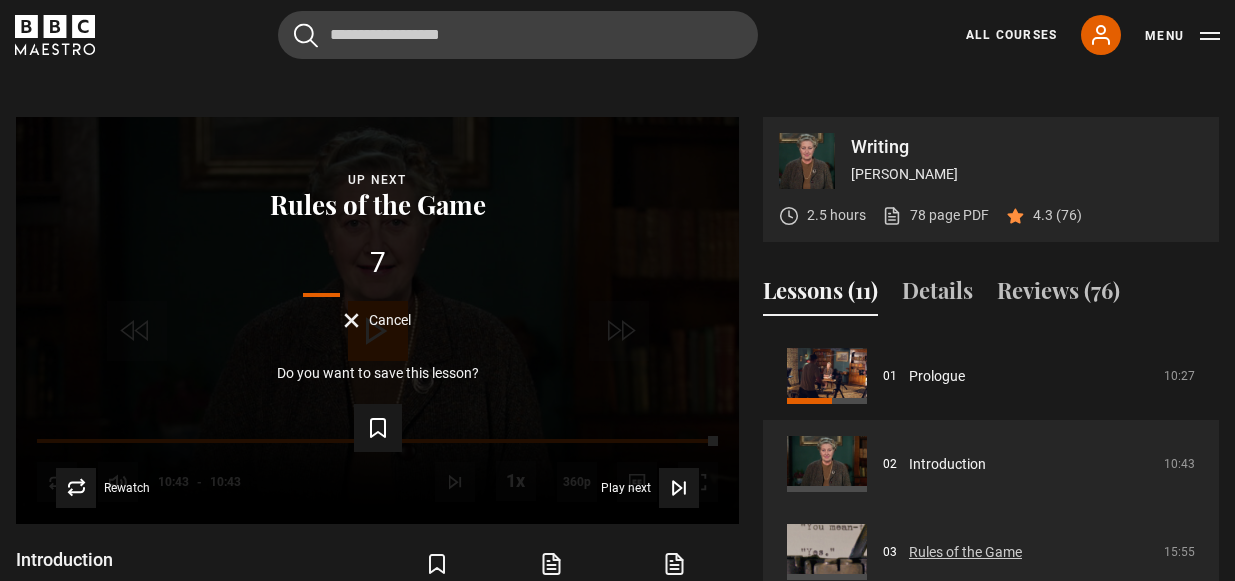 scroll, scrollTop: 180, scrollLeft: 0, axis: vertical 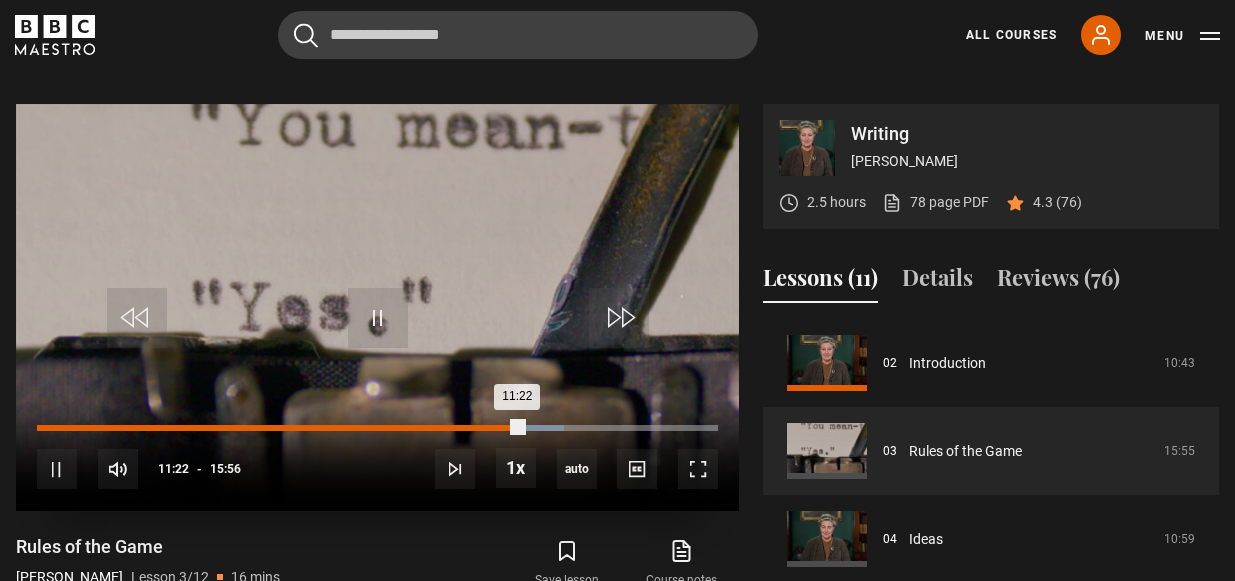 click on "10:35" at bounding box center (491, 428) 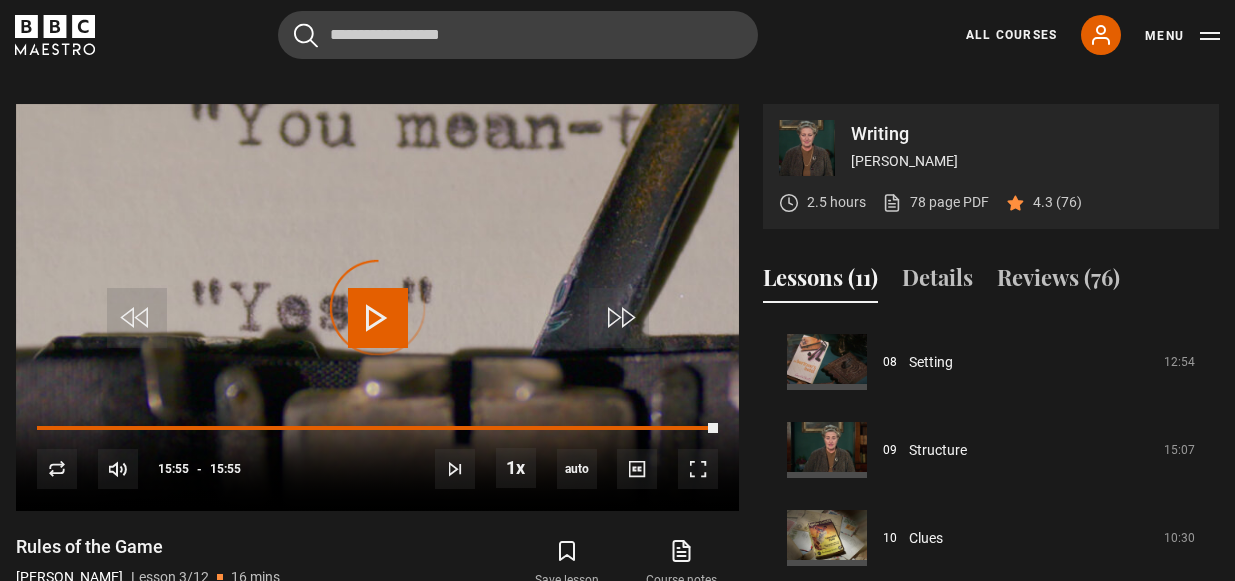 scroll, scrollTop: 712, scrollLeft: 0, axis: vertical 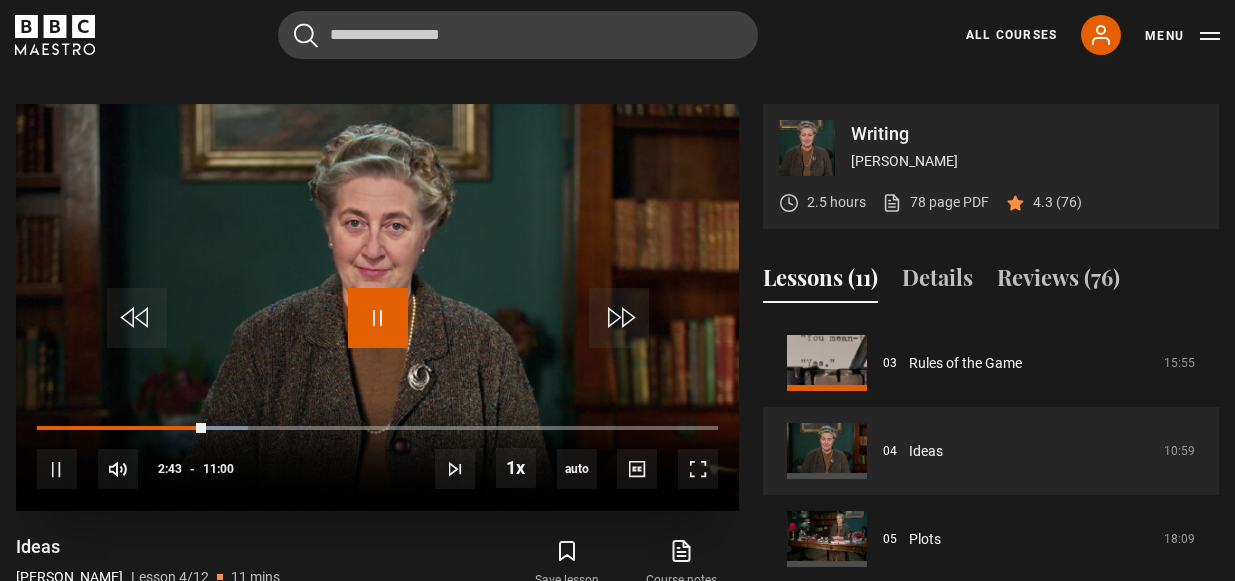 click at bounding box center [378, 318] 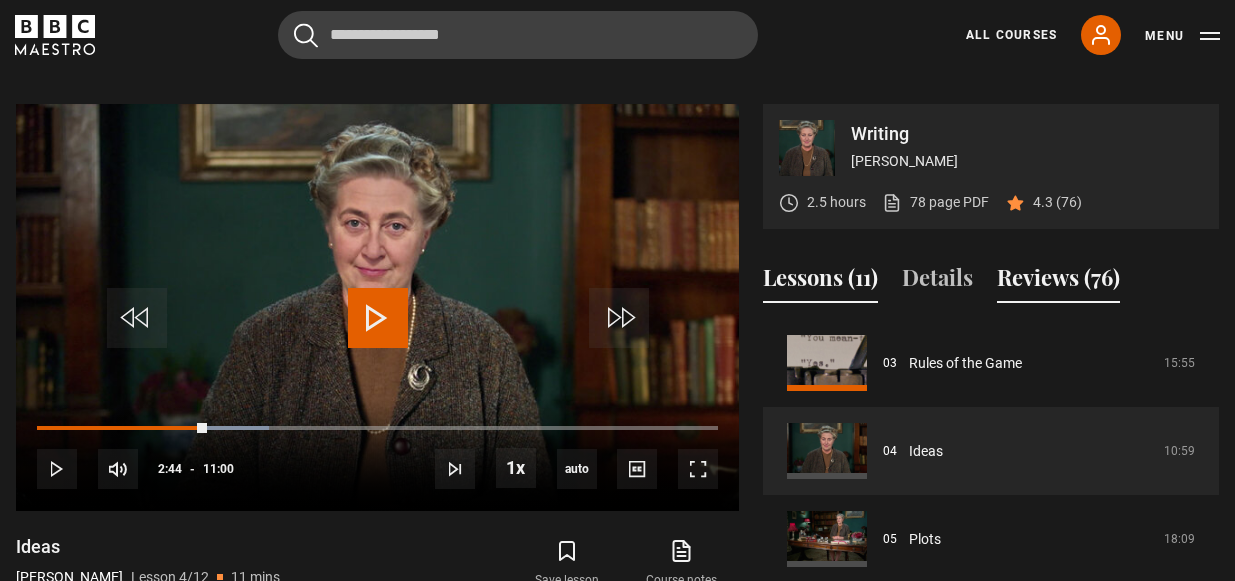 click on "Reviews (76)" at bounding box center (1058, 282) 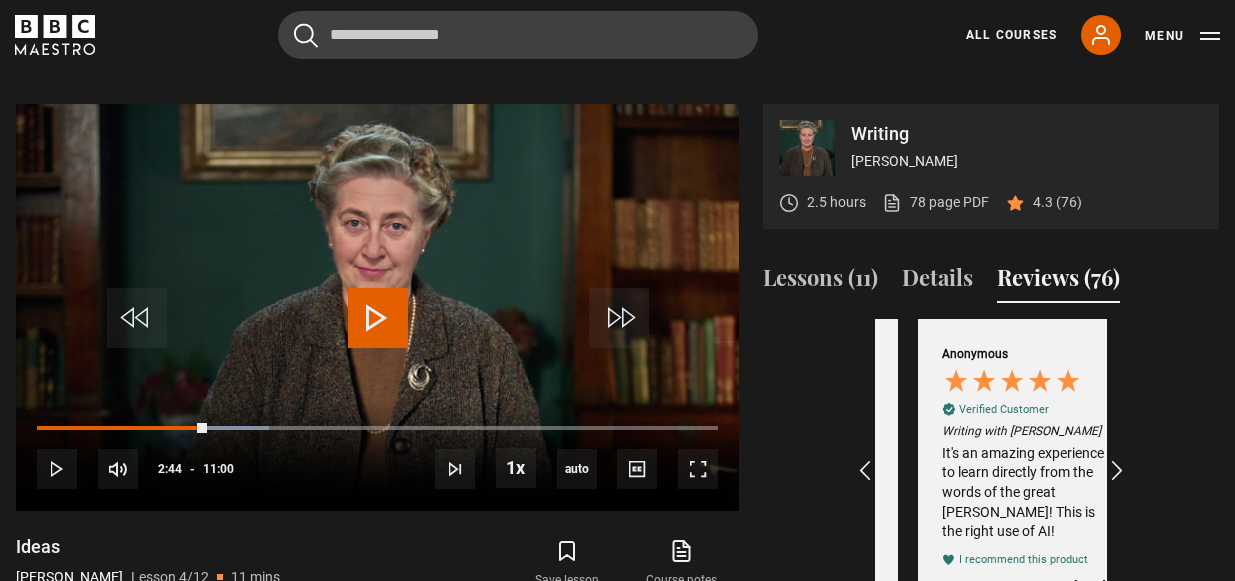 scroll, scrollTop: 0, scrollLeft: 232, axis: horizontal 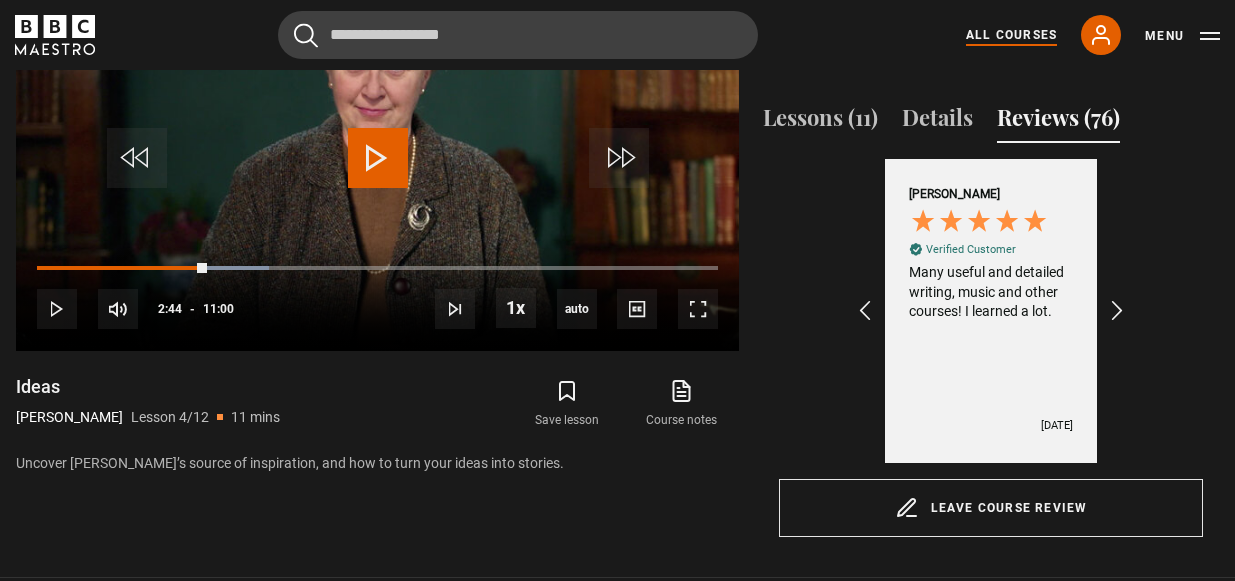 click on "All Courses" at bounding box center (1011, 35) 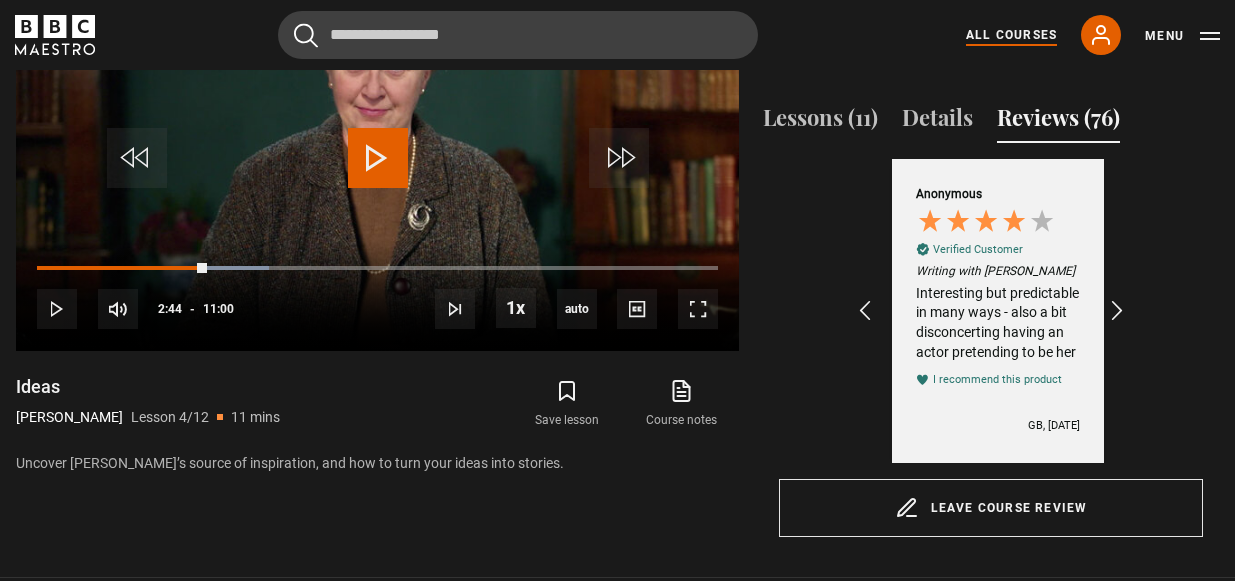 scroll, scrollTop: 0, scrollLeft: 1392, axis: horizontal 